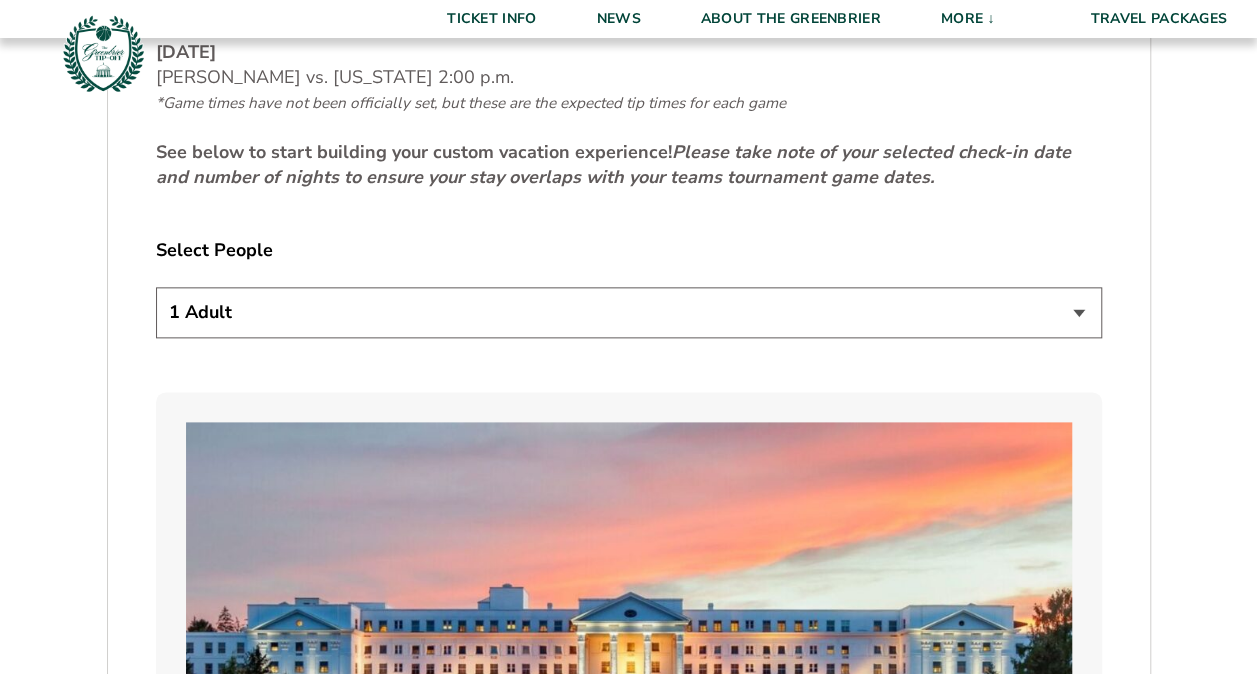 scroll, scrollTop: 1074, scrollLeft: 0, axis: vertical 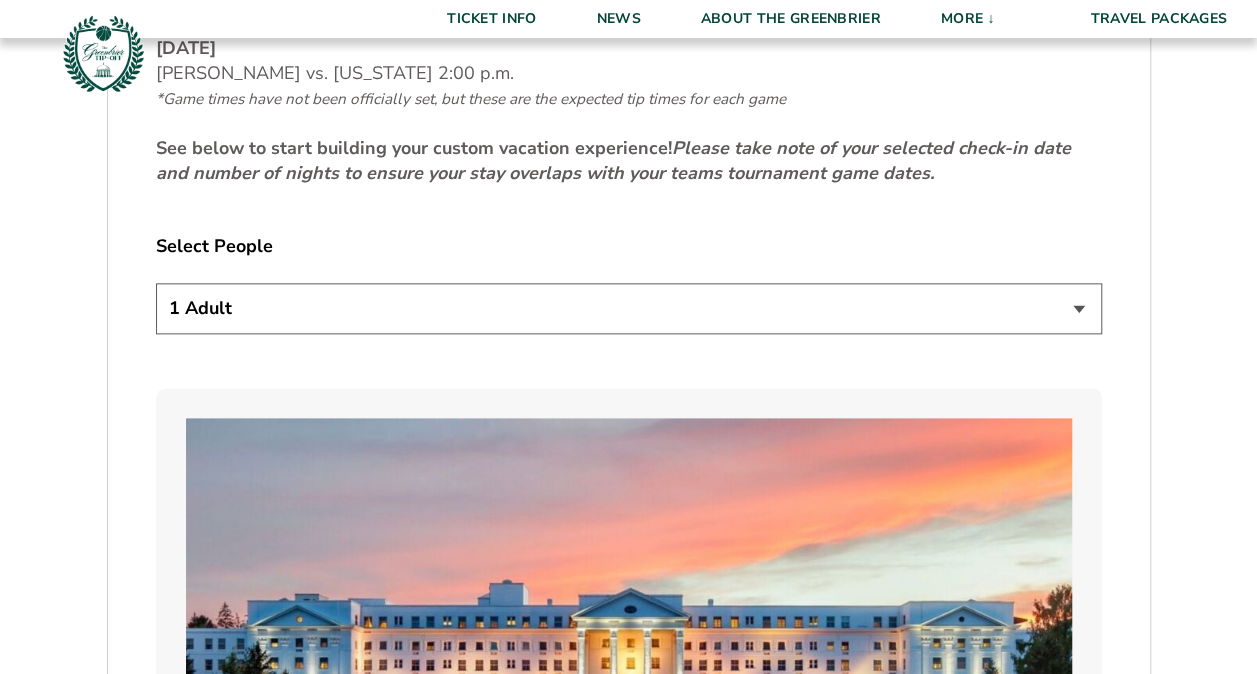 click on "1 Adult
2 Adults
3 Adults
4 Adults
2 Adults + 1 Child
2 Adults + 2 Children
2 Adults + 3 Children" at bounding box center [629, 308] 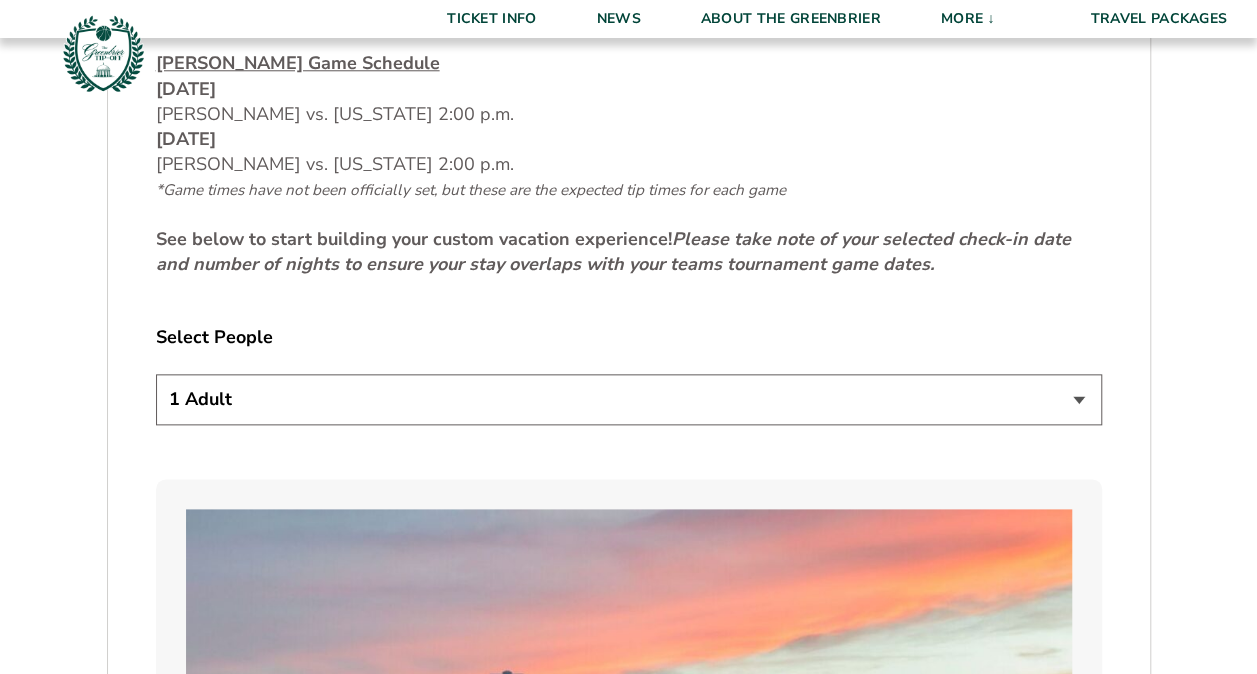 scroll, scrollTop: 982, scrollLeft: 0, axis: vertical 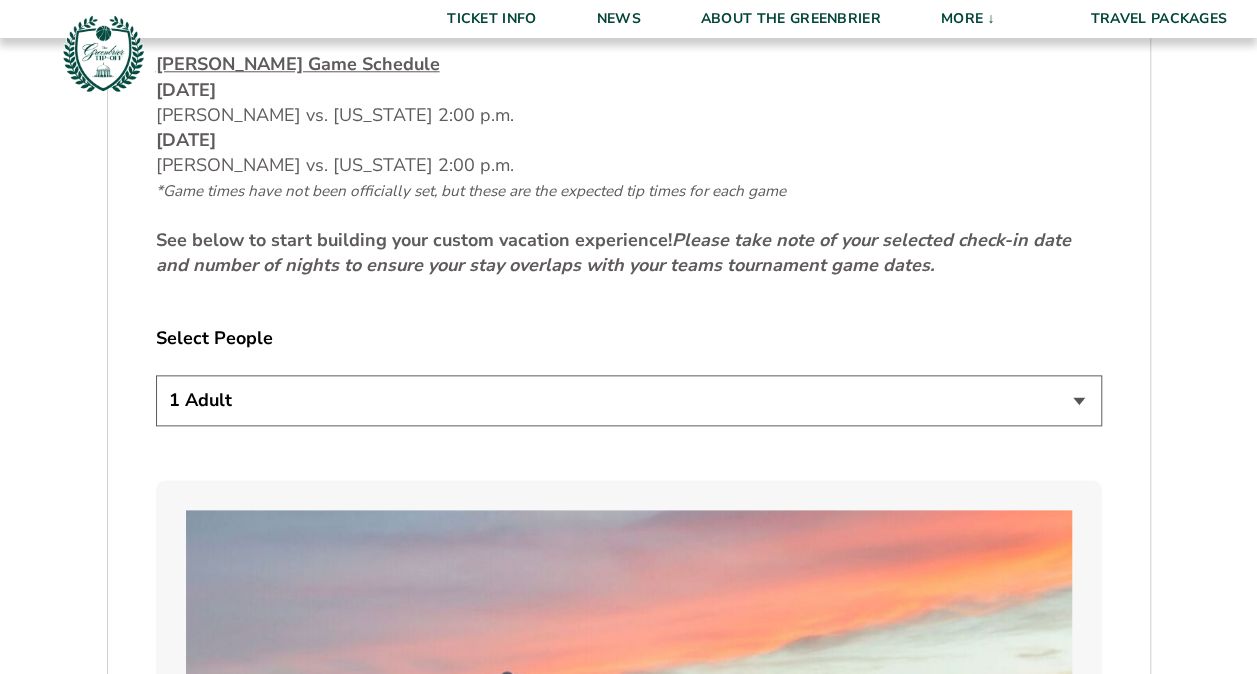 click on "1 Adult
2 Adults
3 Adults
4 Adults
2 Adults + 1 Child
2 Adults + 2 Children
2 Adults + 3 Children" at bounding box center [629, 400] 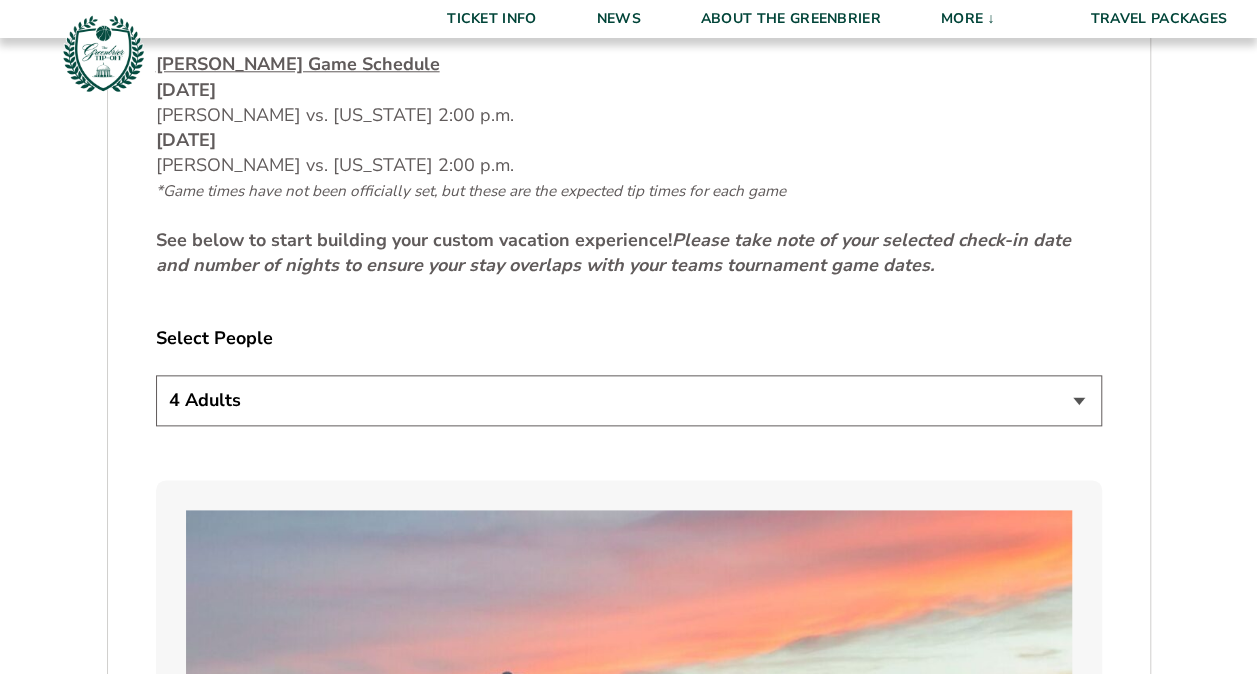 click on "1 Adult
2 Adults
3 Adults
4 Adults
2 Adults + 1 Child
2 Adults + 2 Children
2 Adults + 3 Children" at bounding box center [629, 400] 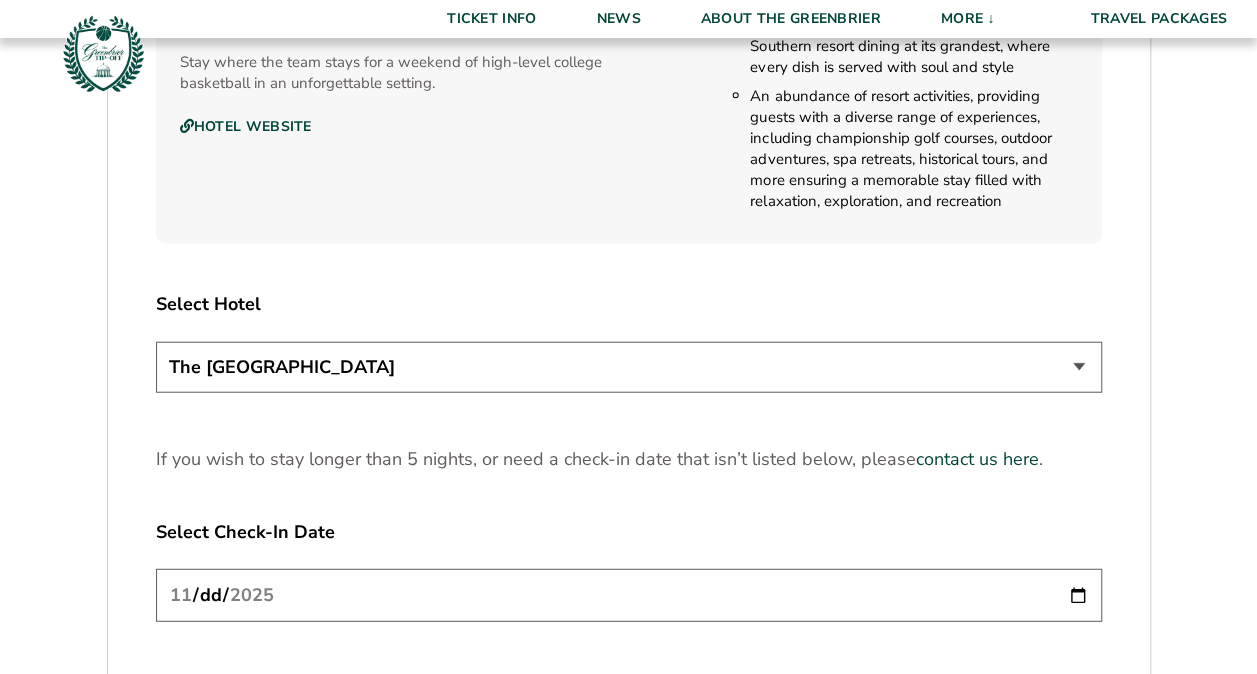 scroll, scrollTop: 2307, scrollLeft: 0, axis: vertical 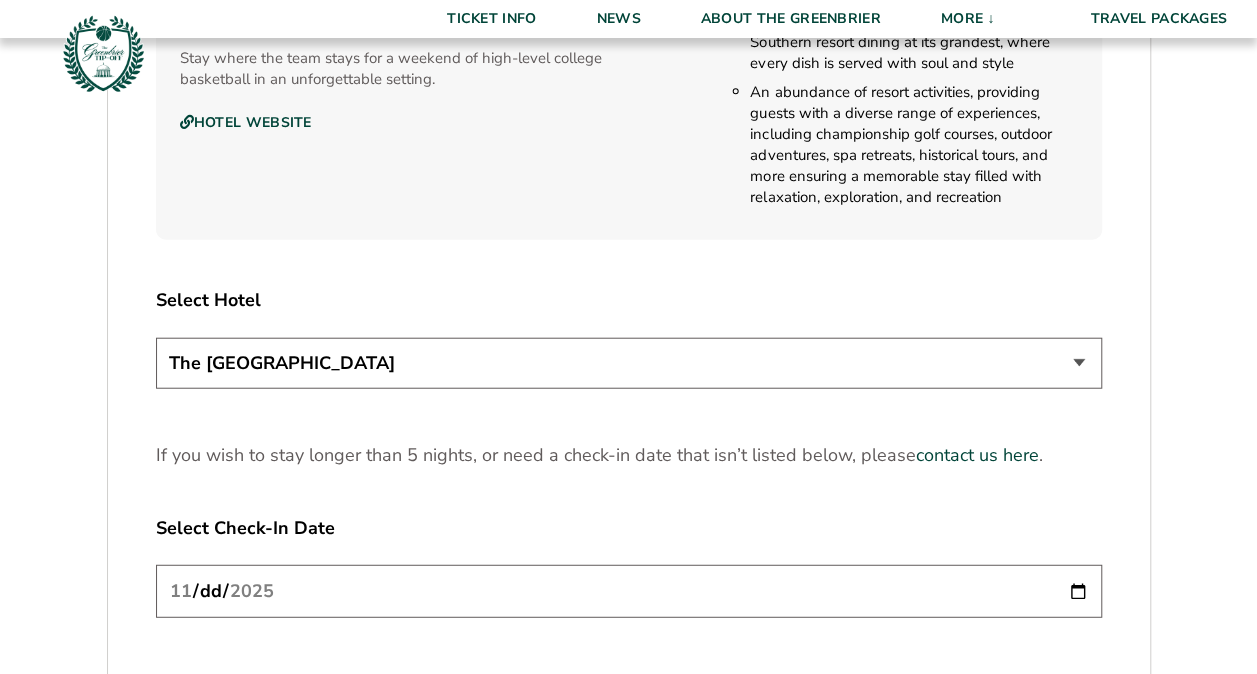 click on "The [GEOGRAPHIC_DATA]" at bounding box center (629, 363) 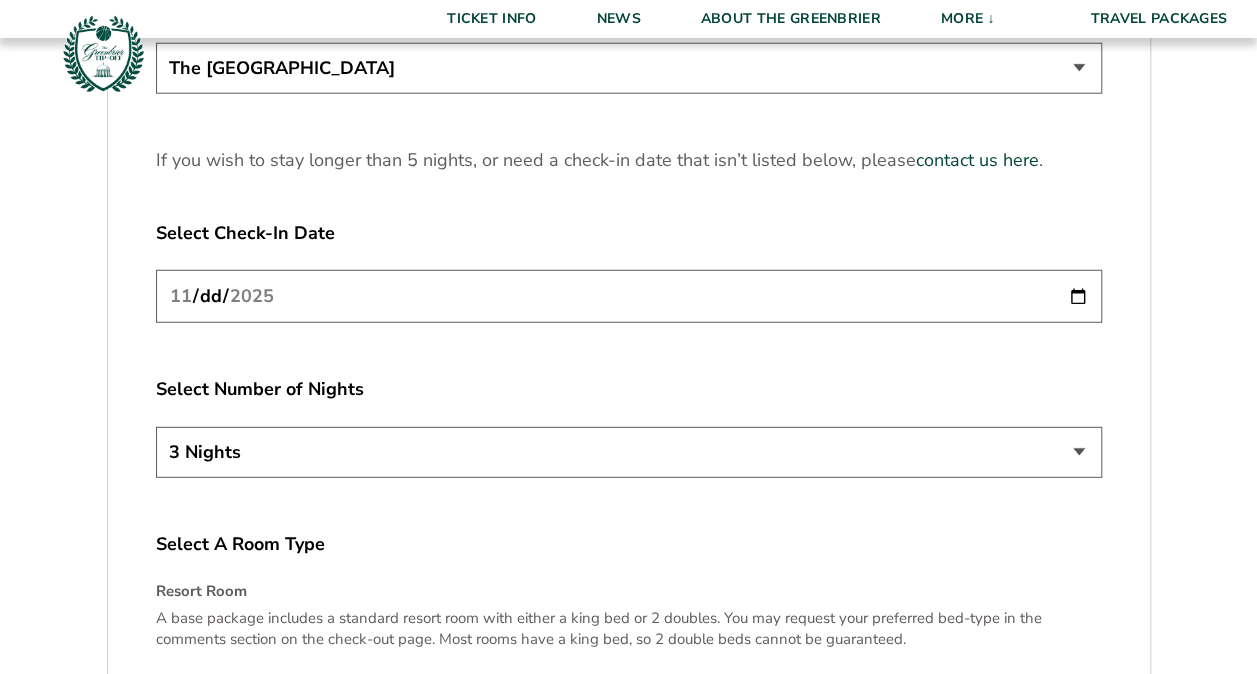 scroll, scrollTop: 2619, scrollLeft: 0, axis: vertical 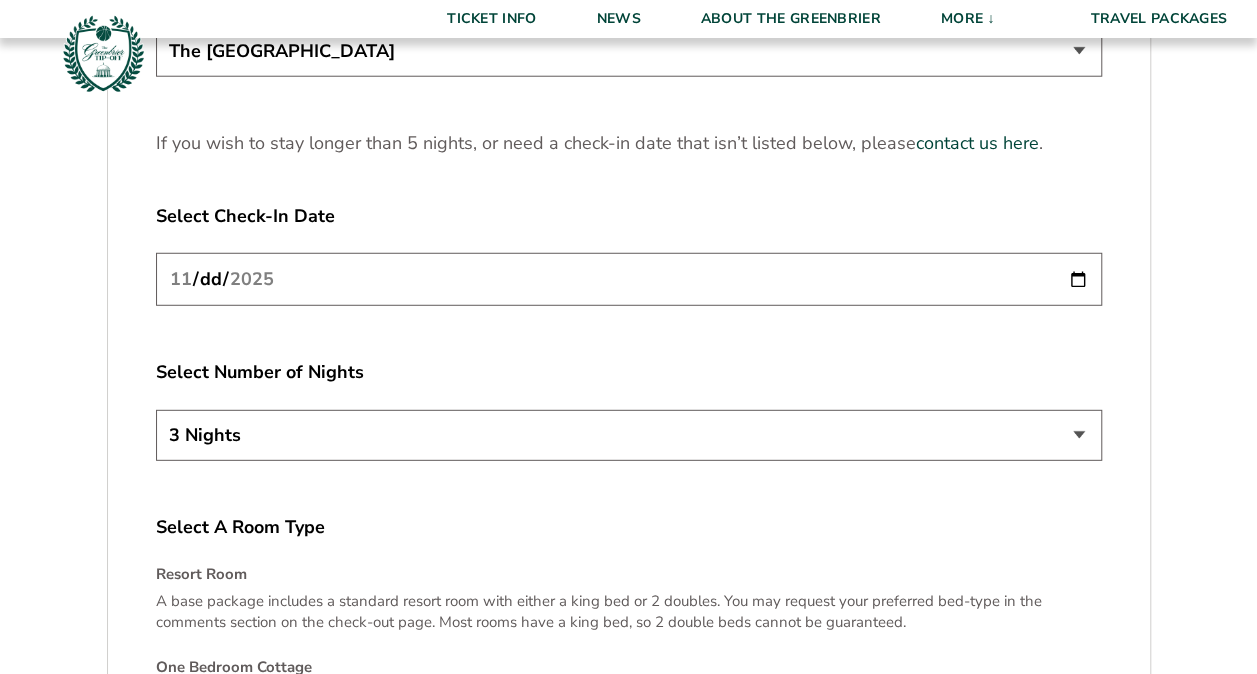 click on "3 Nights
4 Nights
5 Nights" at bounding box center [629, 435] 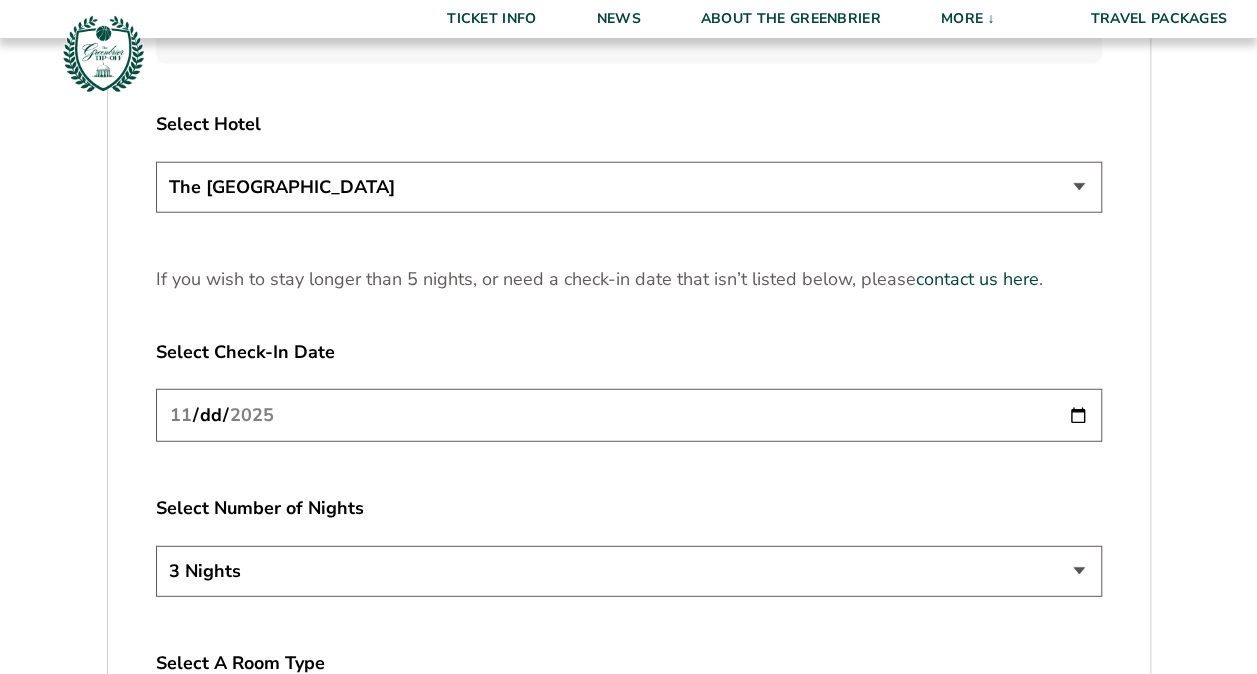 scroll, scrollTop: 2485, scrollLeft: 0, axis: vertical 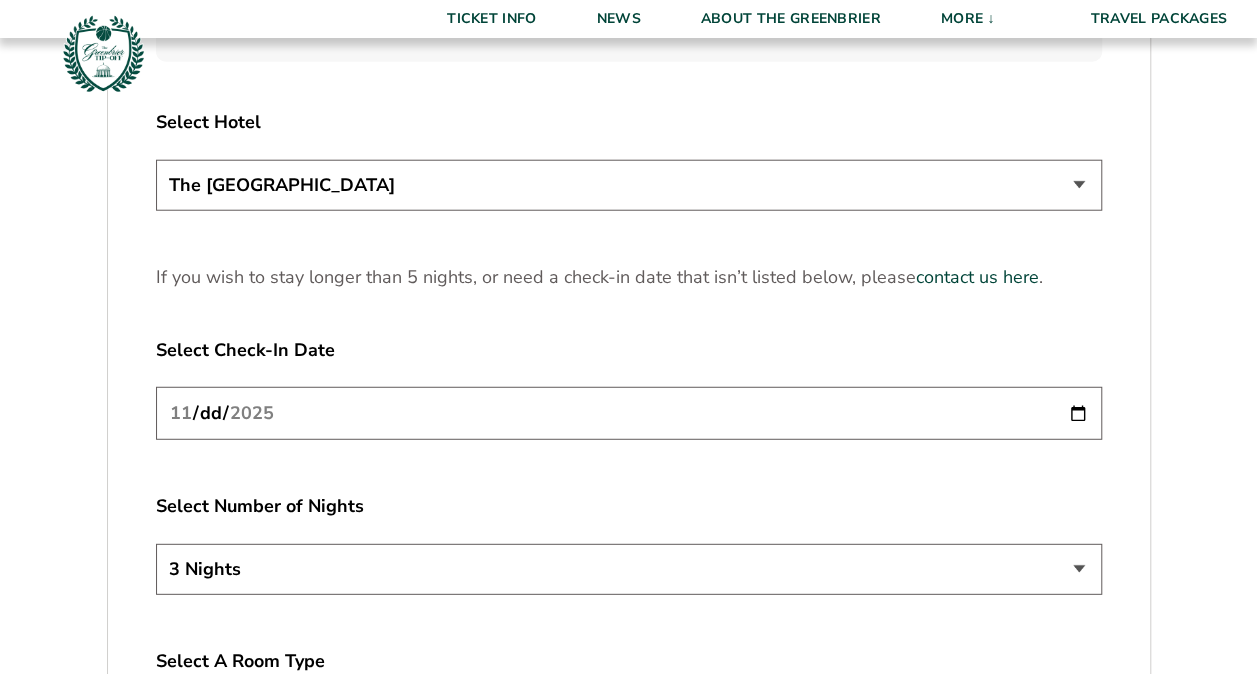 click on "[DATE]" at bounding box center (629, 413) 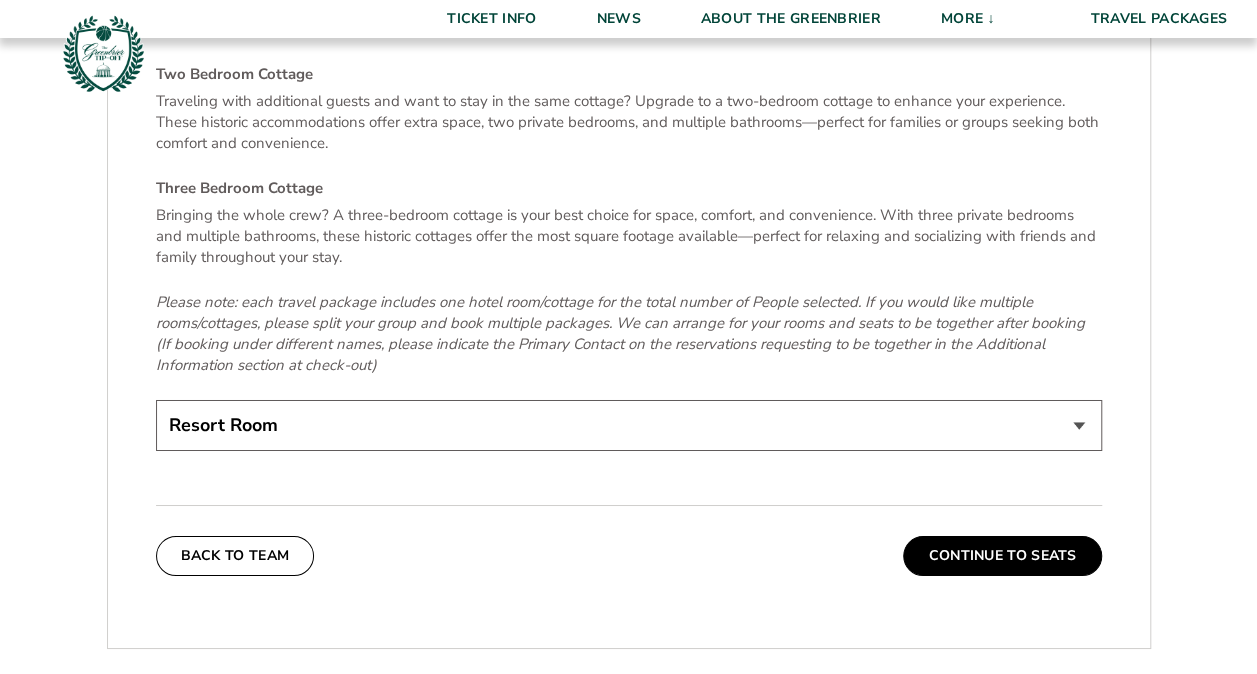 scroll, scrollTop: 3352, scrollLeft: 0, axis: vertical 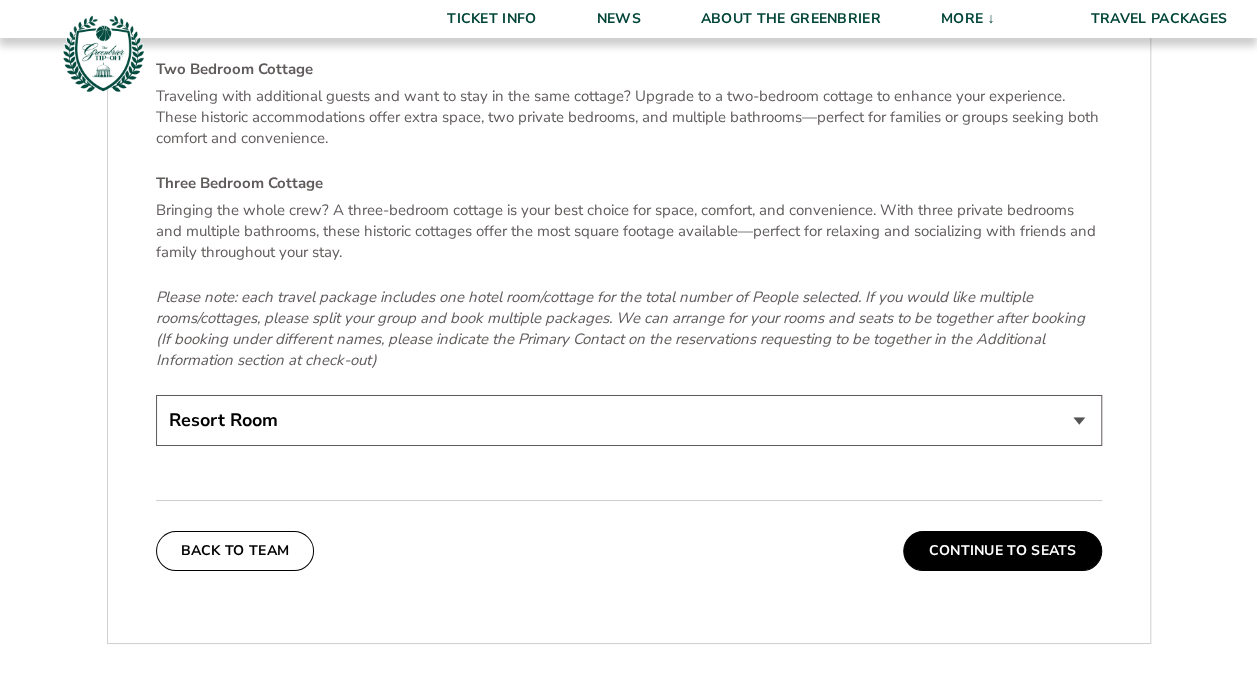 click on "Resort Room  One Bedroom Cottage (+$275 per night) Two Bedroom Cottage (+$875 per night) Three Bedroom Cottage (+$1475 per night)" at bounding box center [629, 420] 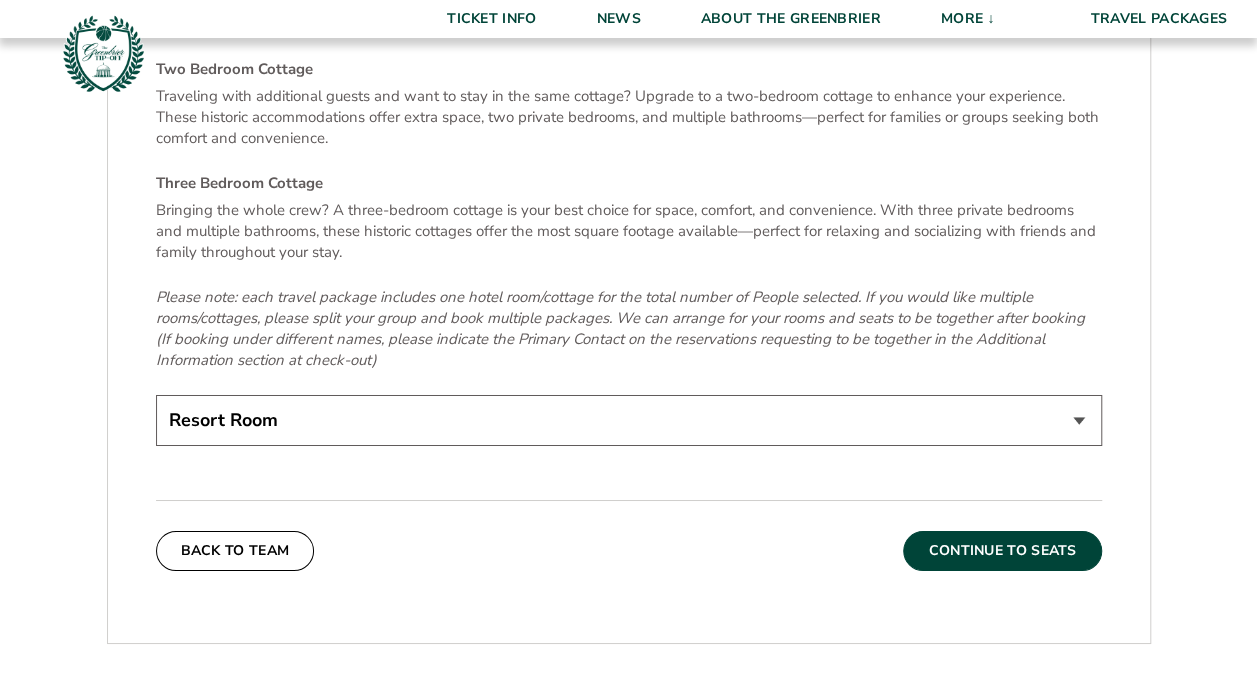 click on "Continue To Seats" at bounding box center [1002, 551] 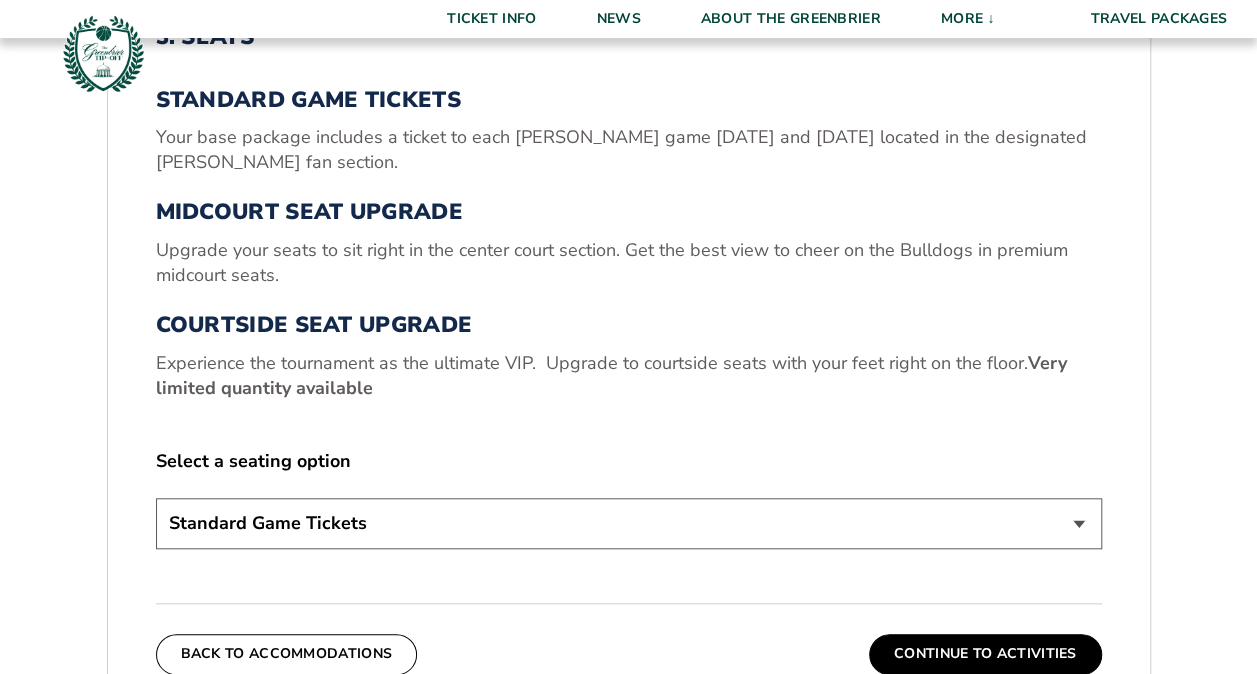 scroll, scrollTop: 674, scrollLeft: 0, axis: vertical 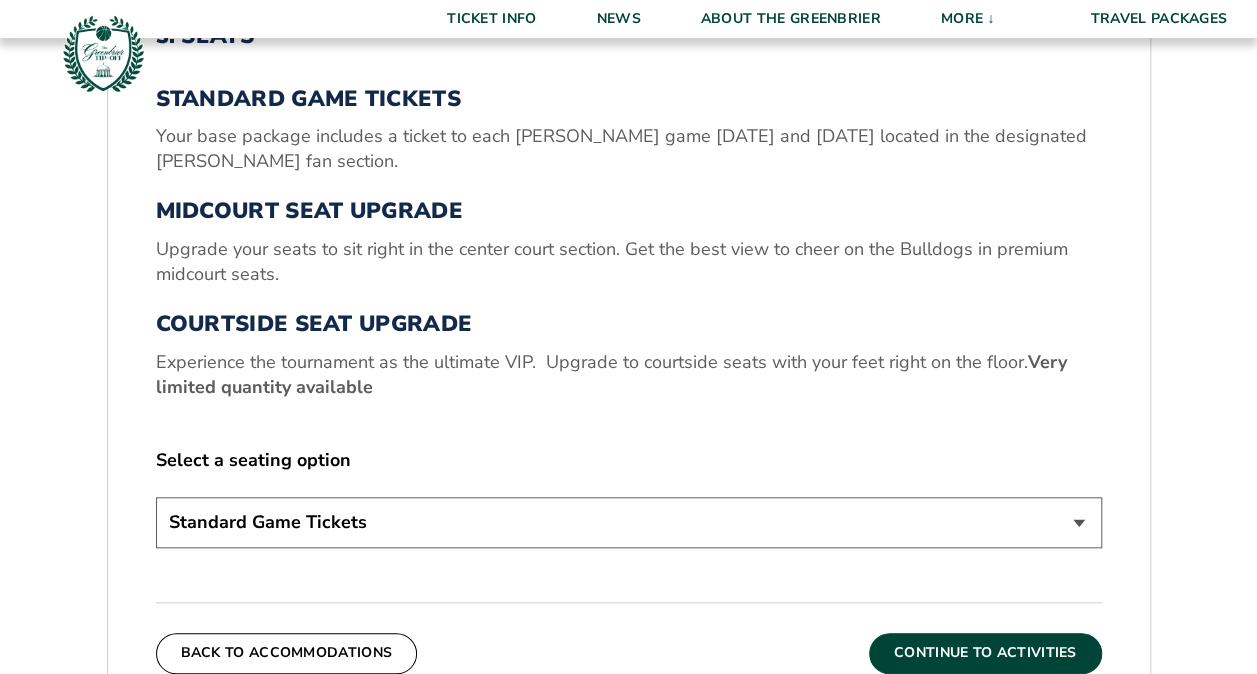 click on "Continue To Activities" at bounding box center [985, 653] 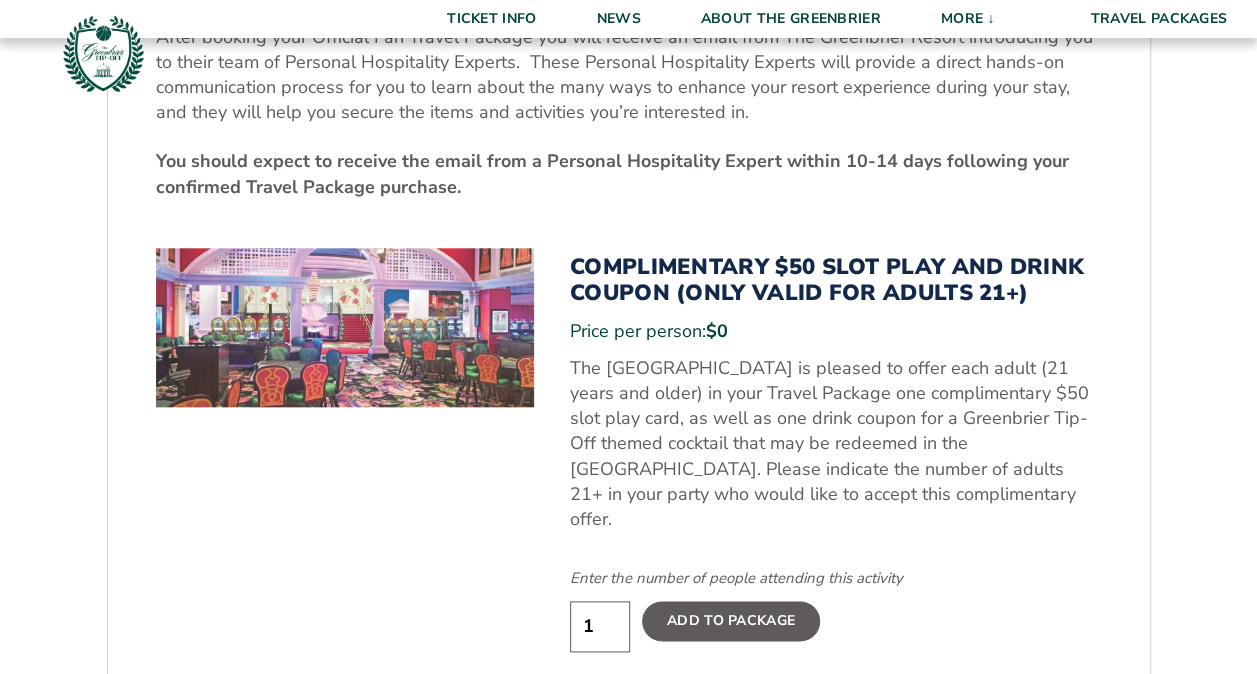 scroll, scrollTop: 936, scrollLeft: 0, axis: vertical 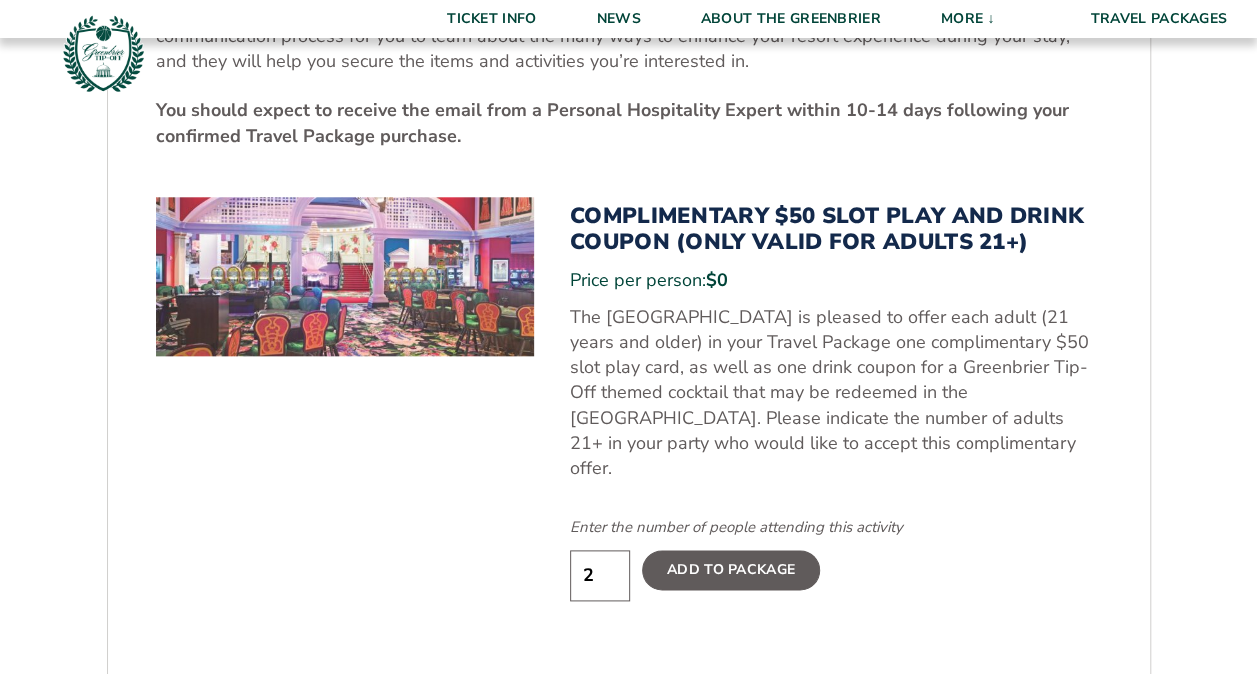 click on "2" at bounding box center (600, 575) 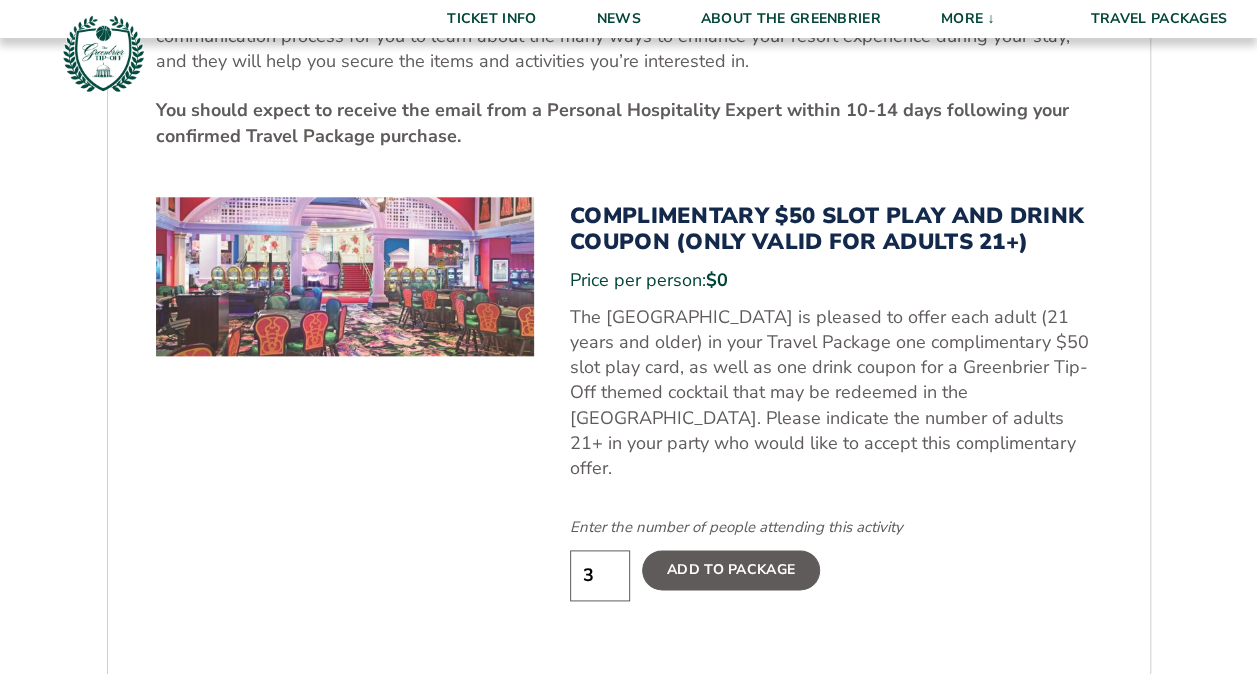 click on "3" at bounding box center (600, 575) 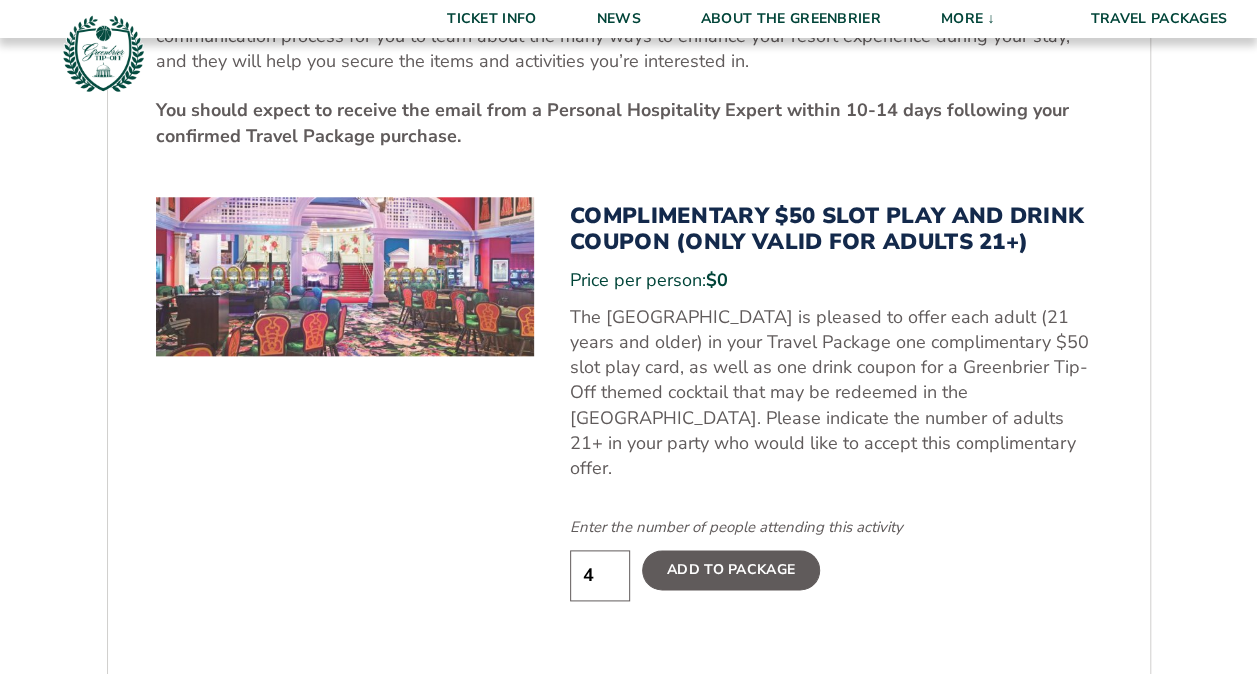 type on "4" 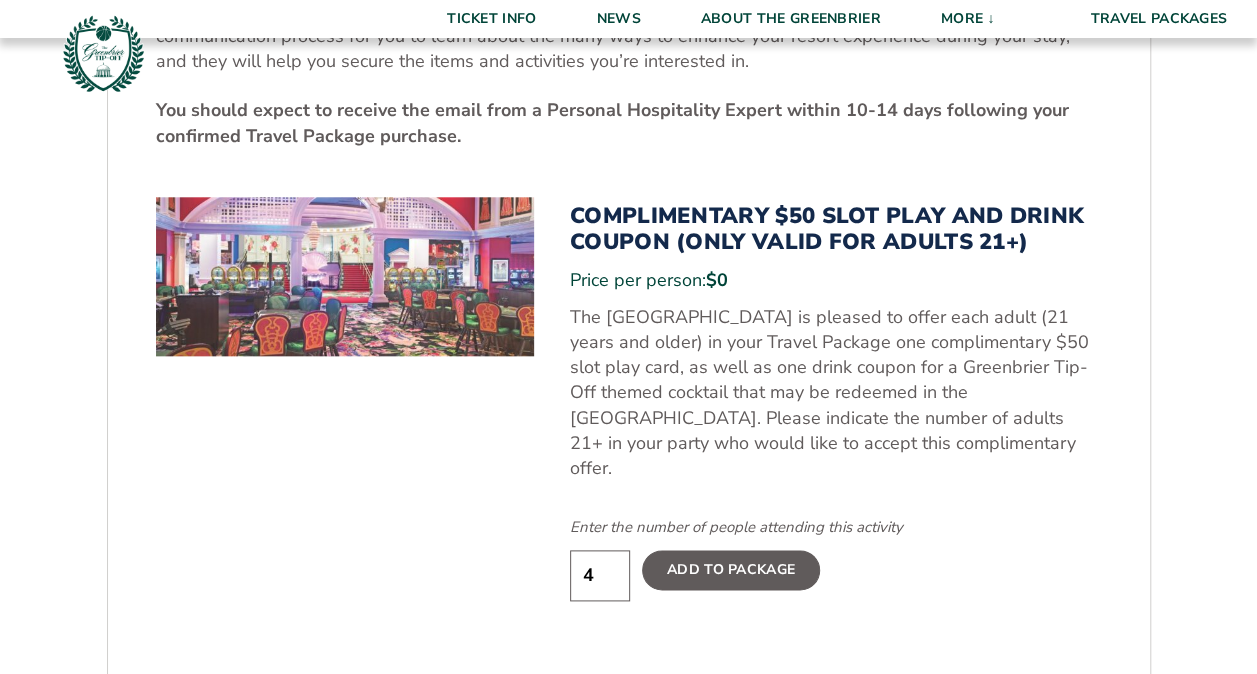 click on "Add To Package" at bounding box center (731, 570) 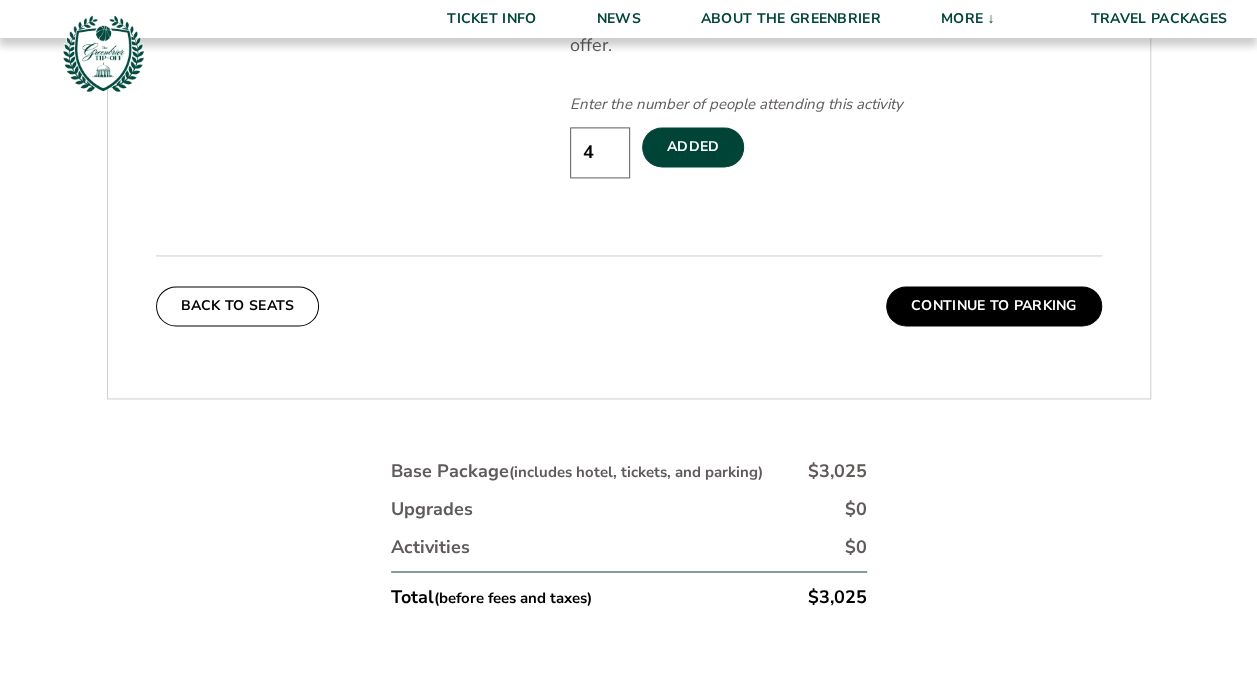 scroll, scrollTop: 1360, scrollLeft: 0, axis: vertical 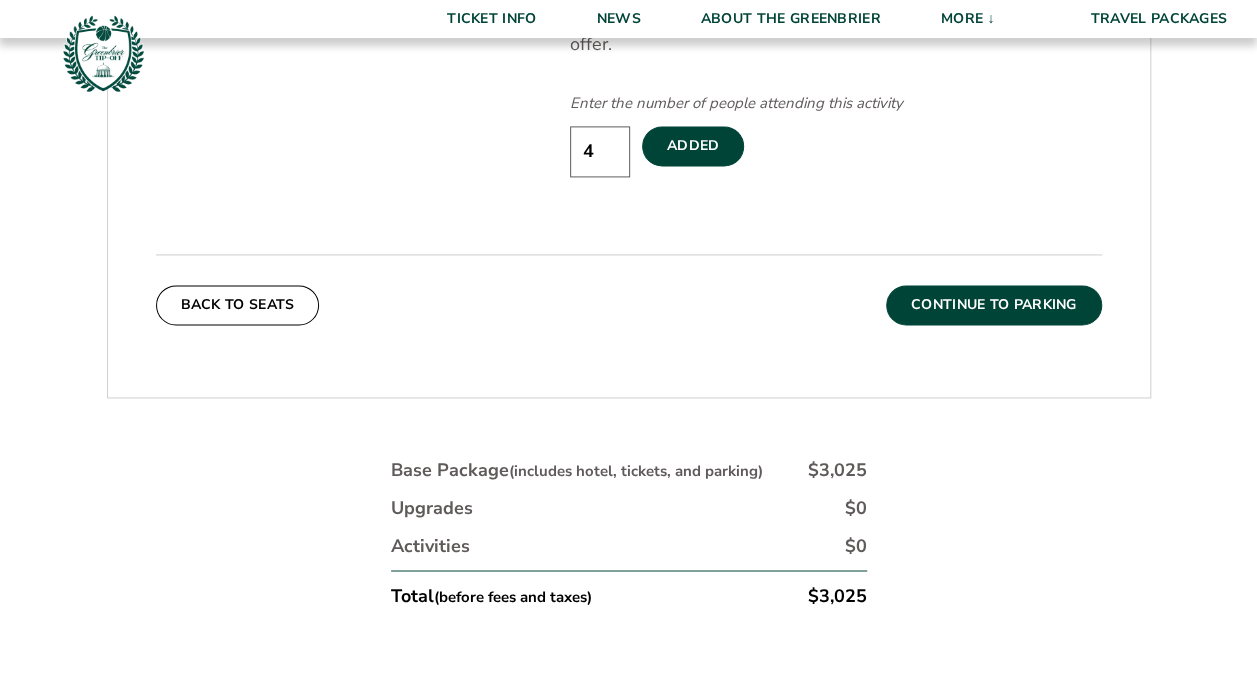 click on "Continue To Parking" at bounding box center [994, 305] 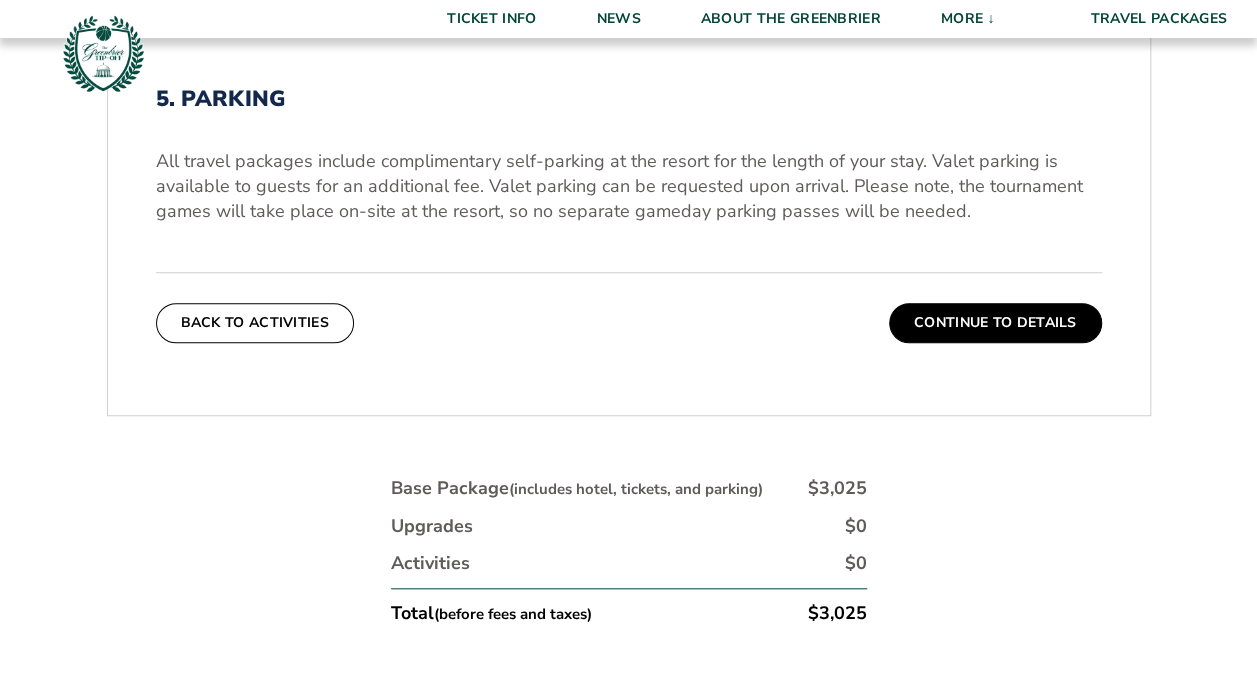 scroll, scrollTop: 613, scrollLeft: 0, axis: vertical 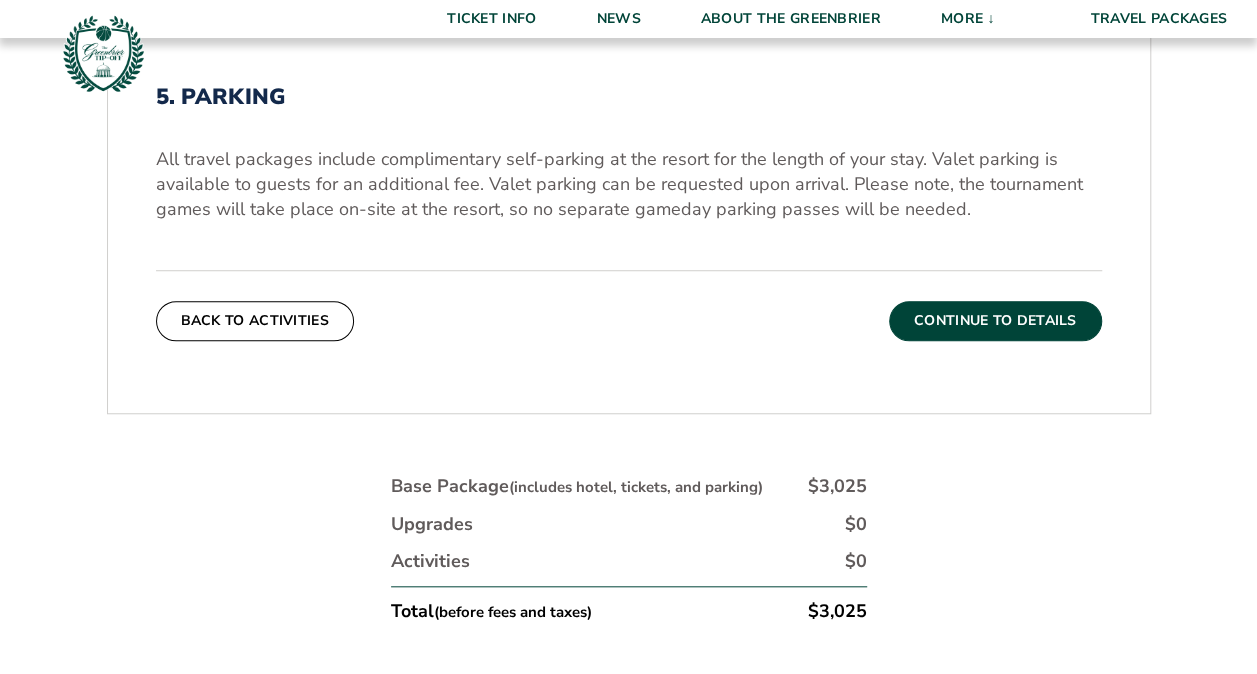 click on "Continue To Details" at bounding box center [995, 321] 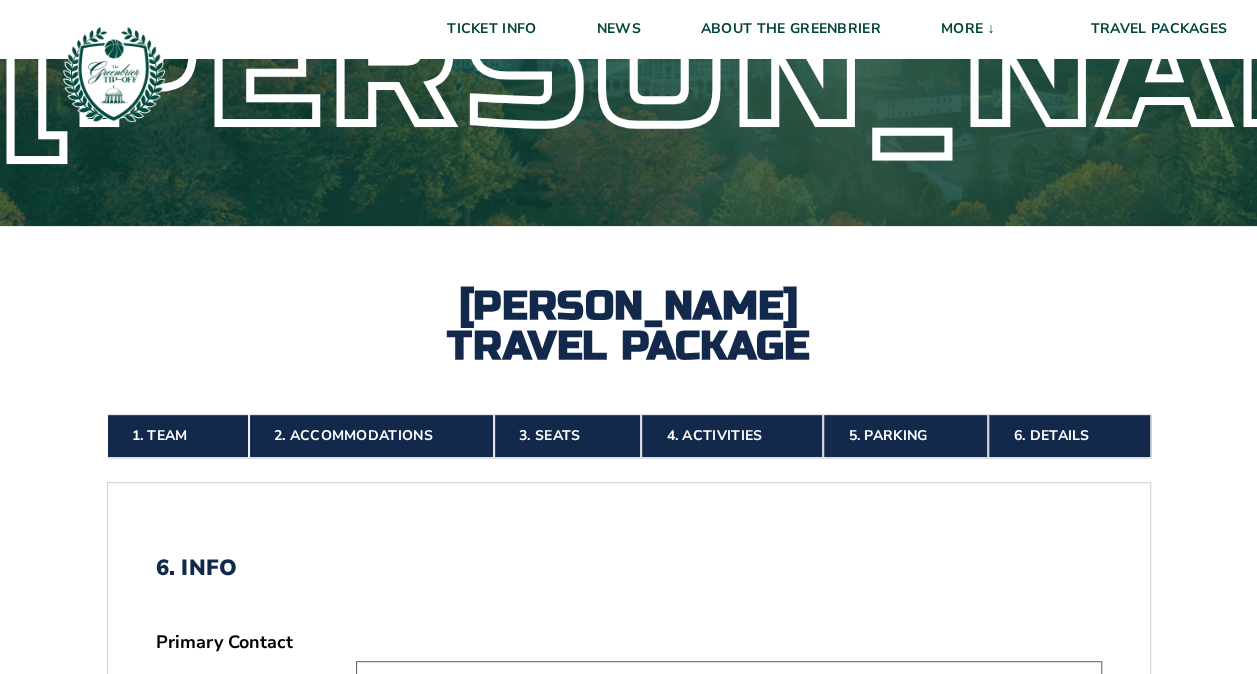 scroll, scrollTop: 173, scrollLeft: 0, axis: vertical 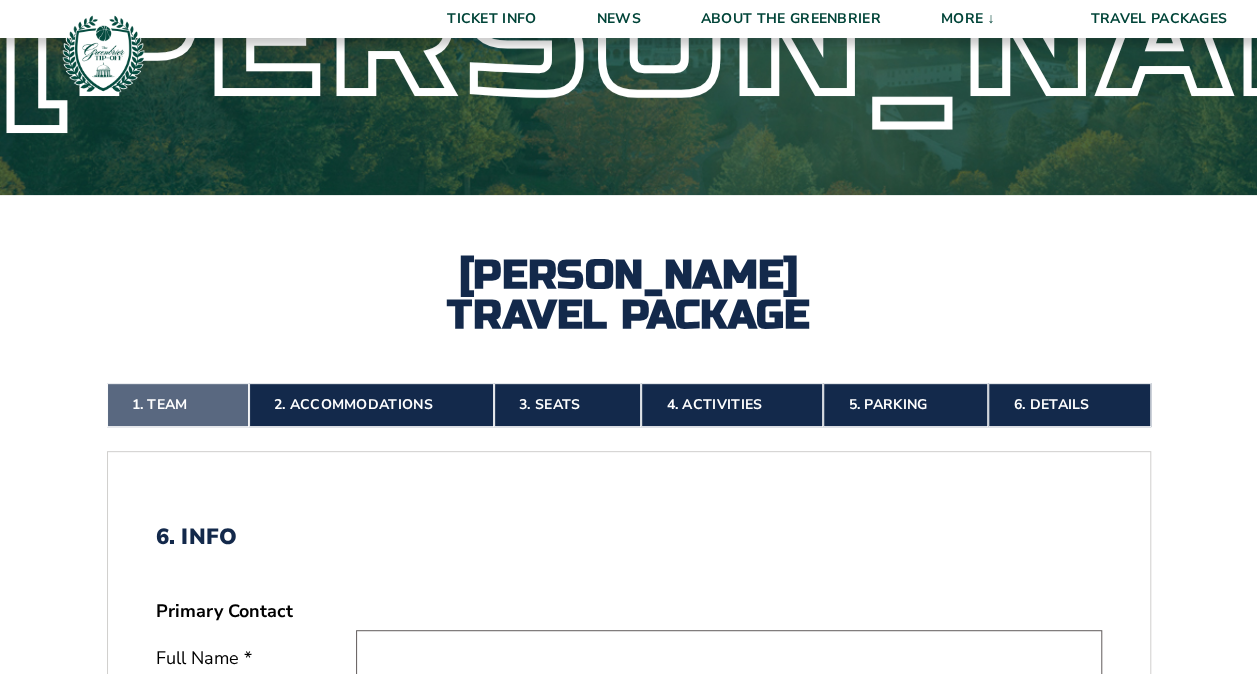 click on "1. Team" at bounding box center (178, 405) 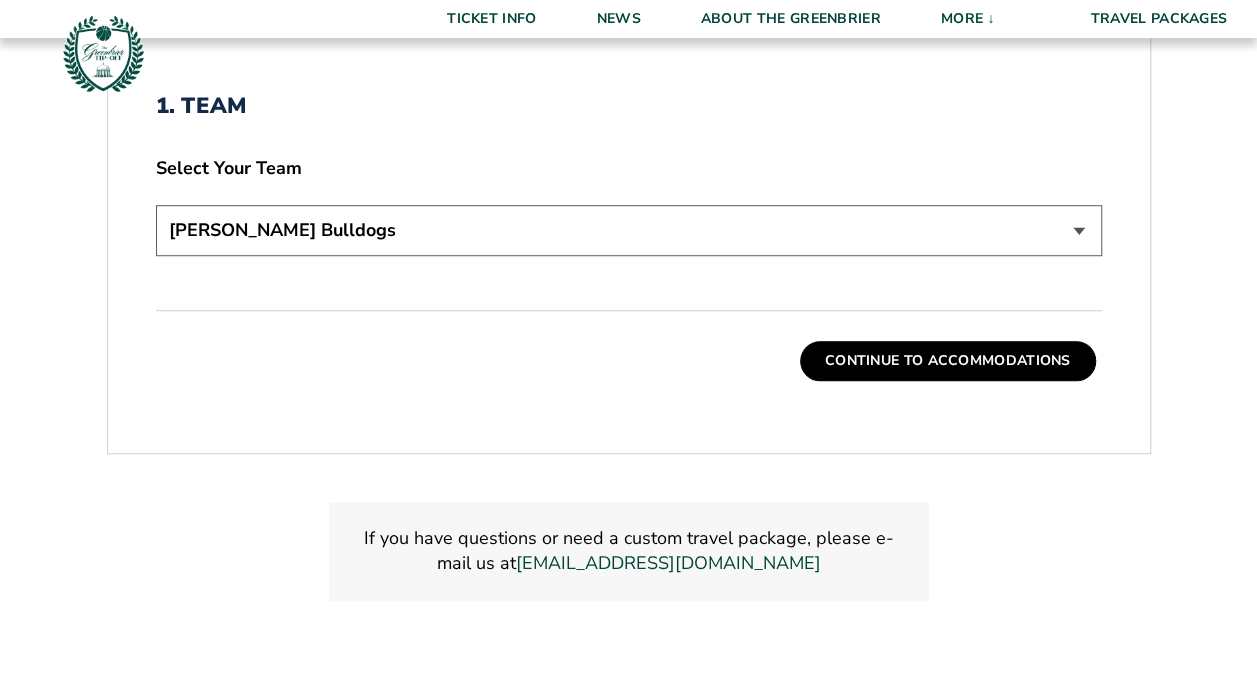 scroll, scrollTop: 620, scrollLeft: 0, axis: vertical 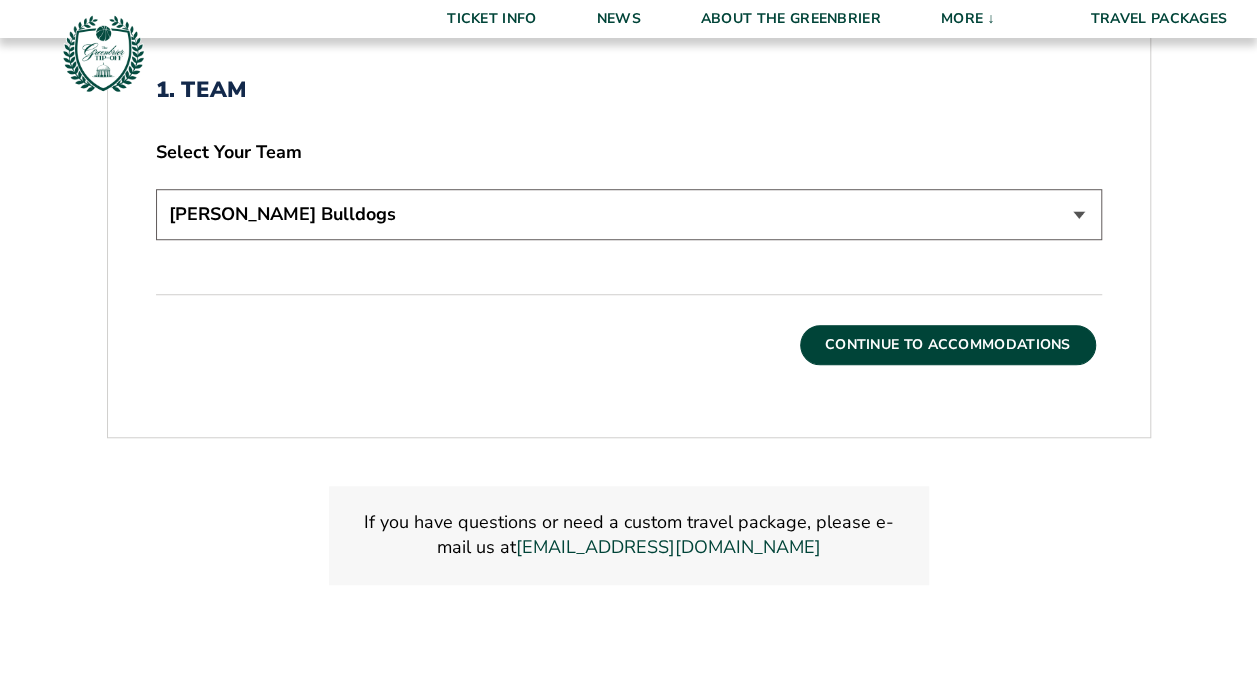 click on "Continue To Accommodations" at bounding box center [948, 345] 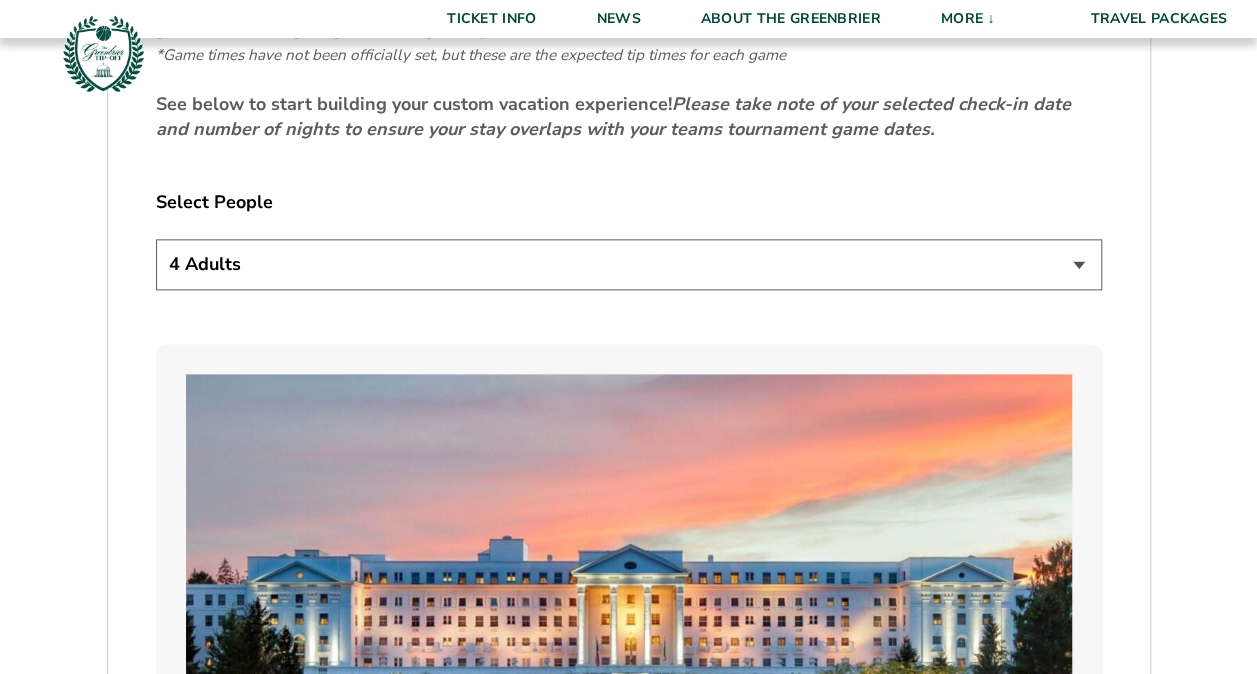 scroll, scrollTop: 1122, scrollLeft: 0, axis: vertical 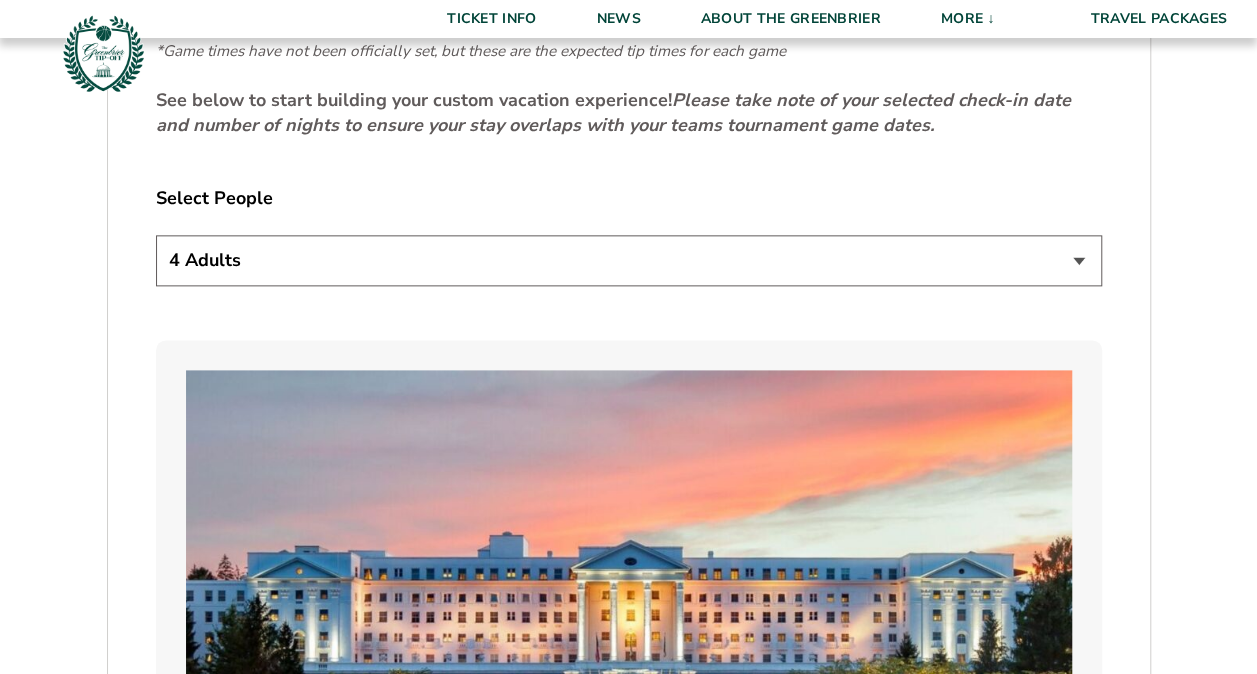 click on "1 Adult
2 Adults
3 Adults
4 Adults
2 Adults + 1 Child
2 Adults + 2 Children
2 Adults + 3 Children" at bounding box center [629, 260] 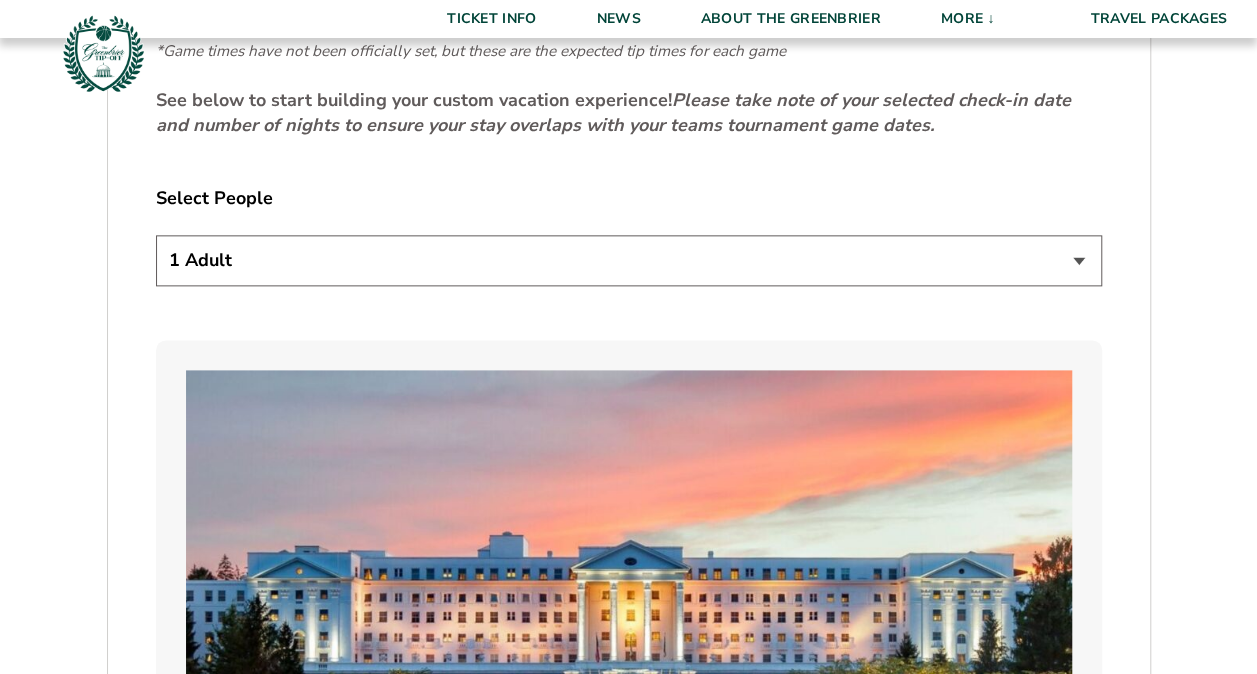 click on "1 Adult
2 Adults
3 Adults
4 Adults
2 Adults + 1 Child
2 Adults + 2 Children
2 Adults + 3 Children" at bounding box center (629, 260) 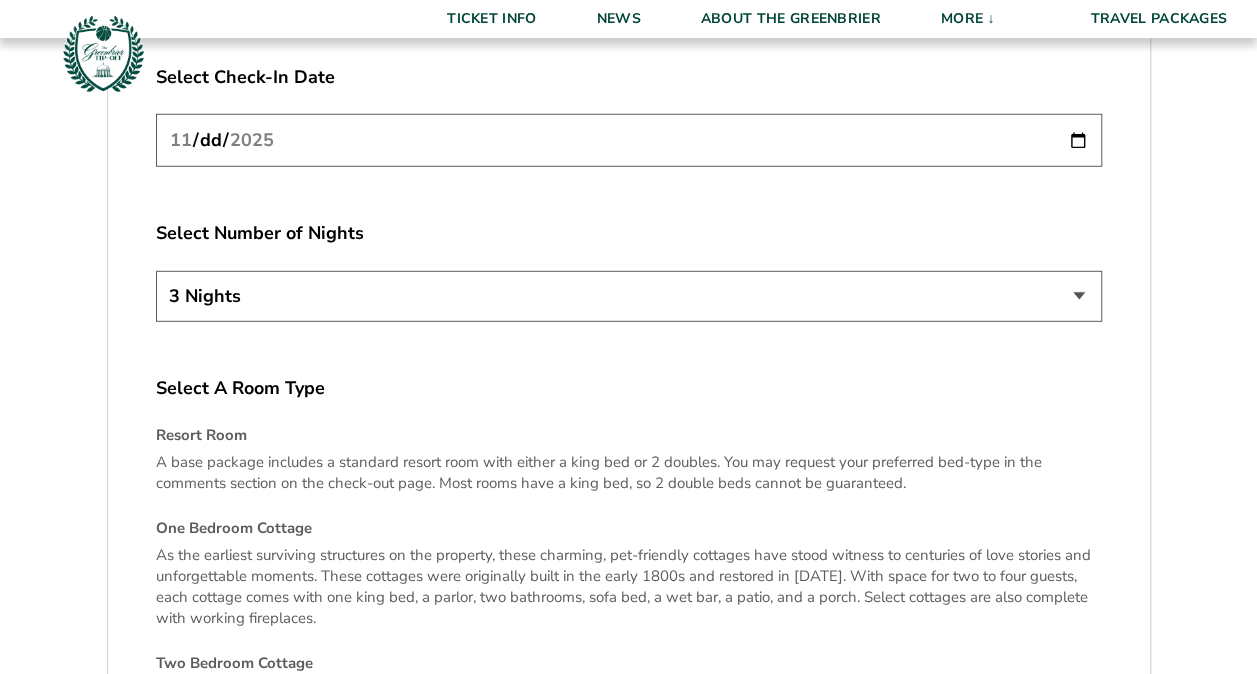 scroll, scrollTop: 2766, scrollLeft: 0, axis: vertical 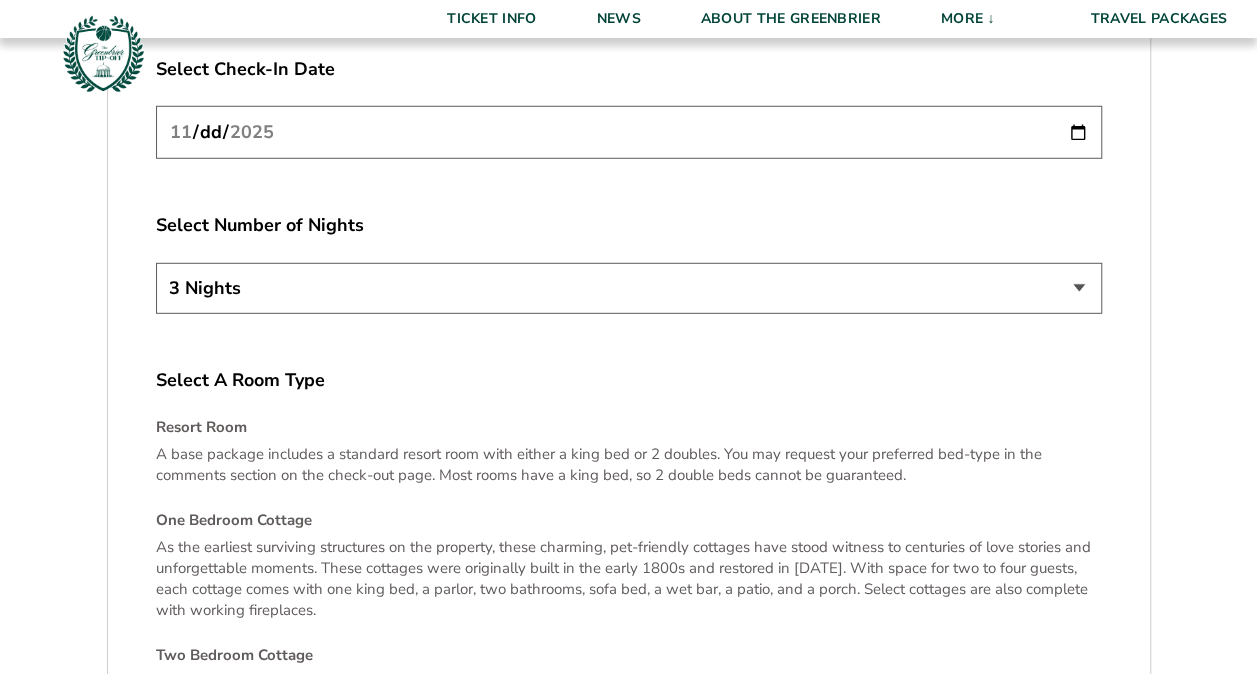 click on "3 Nights
4 Nights
5 Nights" at bounding box center (629, 288) 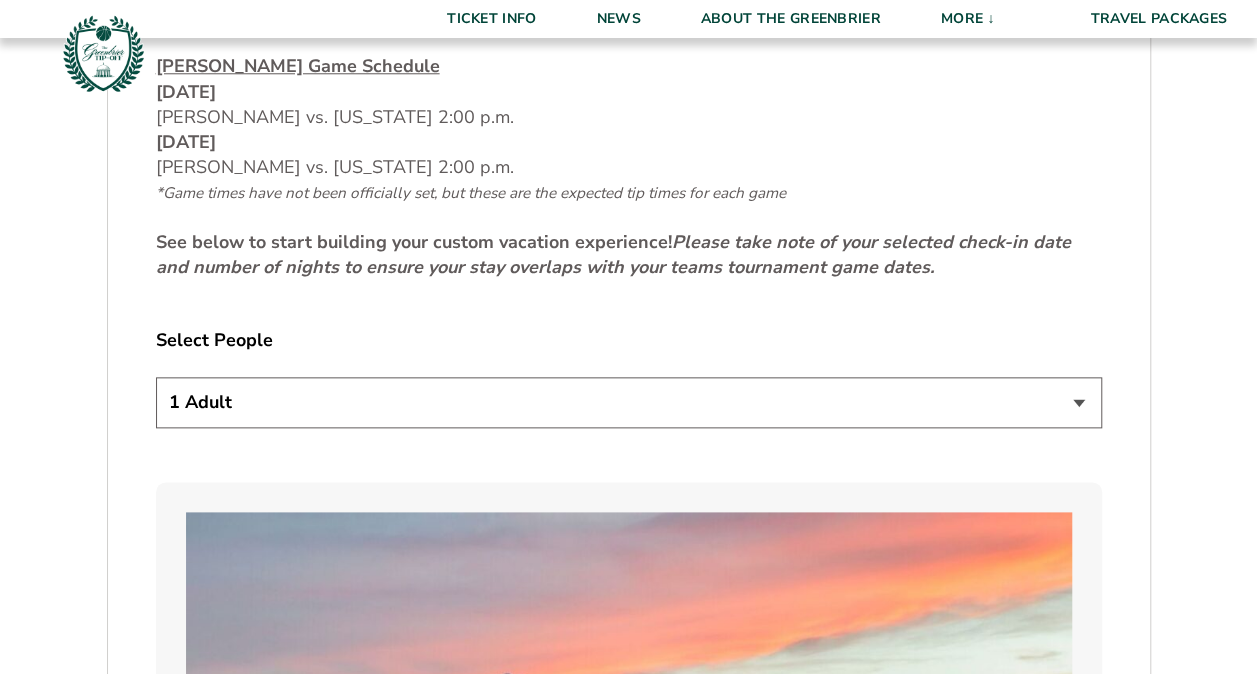 scroll, scrollTop: 980, scrollLeft: 0, axis: vertical 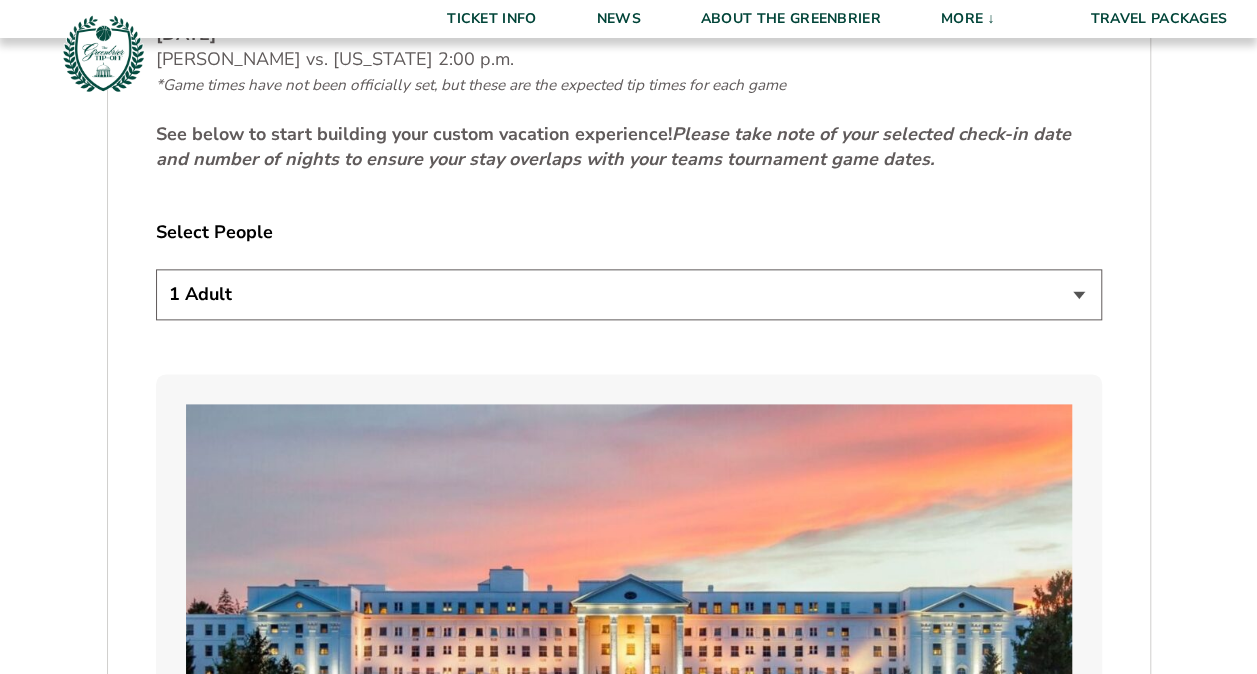 click on "1 Adult
2 Adults
3 Adults
4 Adults
2 Adults + 1 Child
2 Adults + 2 Children
2 Adults + 3 Children" at bounding box center [629, 294] 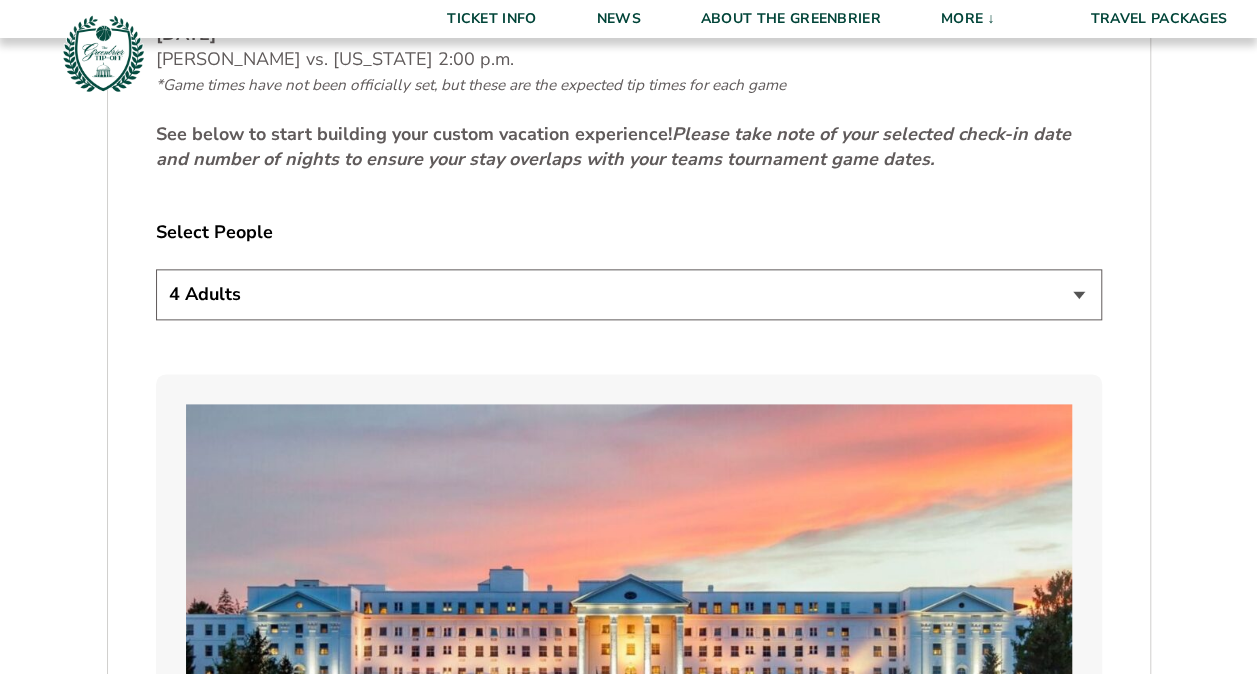 click on "1 Adult
2 Adults
3 Adults
4 Adults
2 Adults + 1 Child
2 Adults + 2 Children
2 Adults + 3 Children" at bounding box center (629, 294) 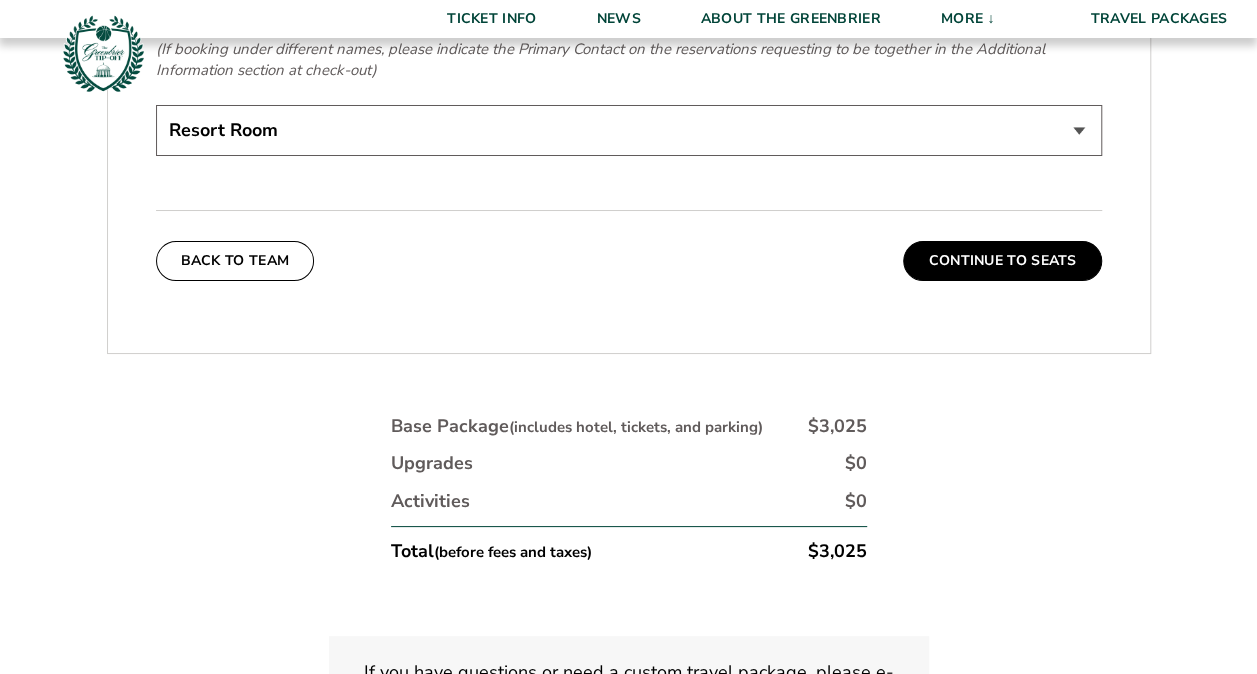 scroll, scrollTop: 3646, scrollLeft: 0, axis: vertical 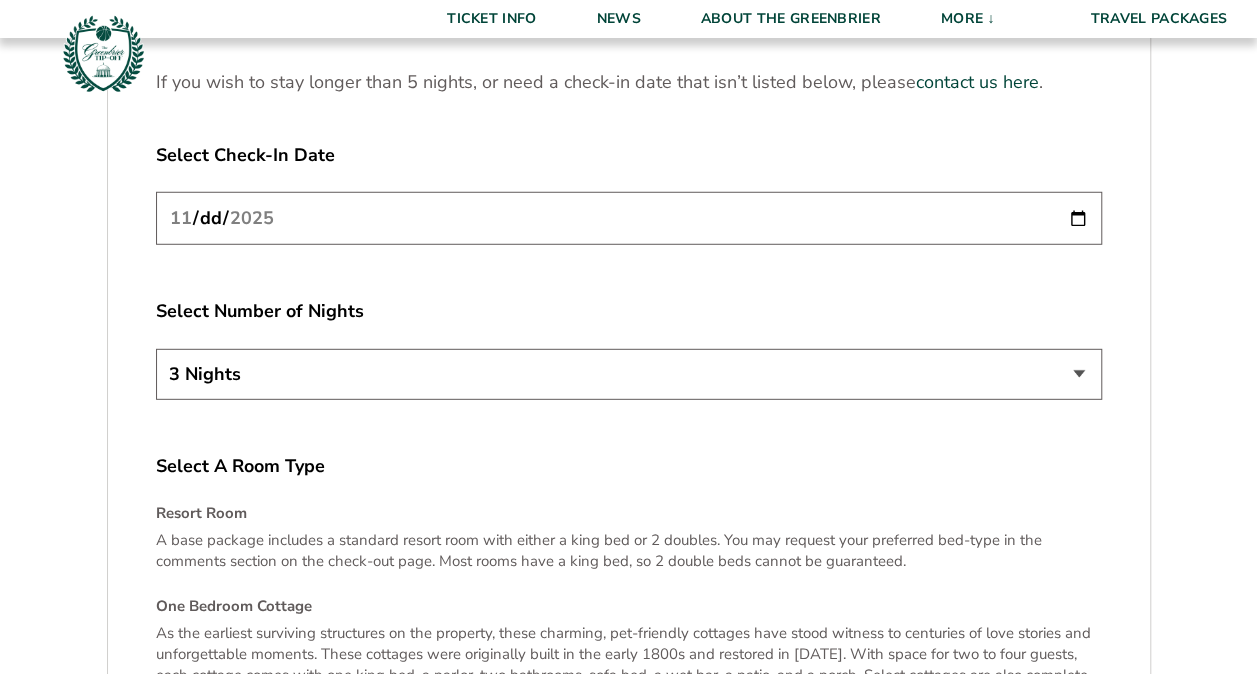 click on "[DATE]" at bounding box center [629, 218] 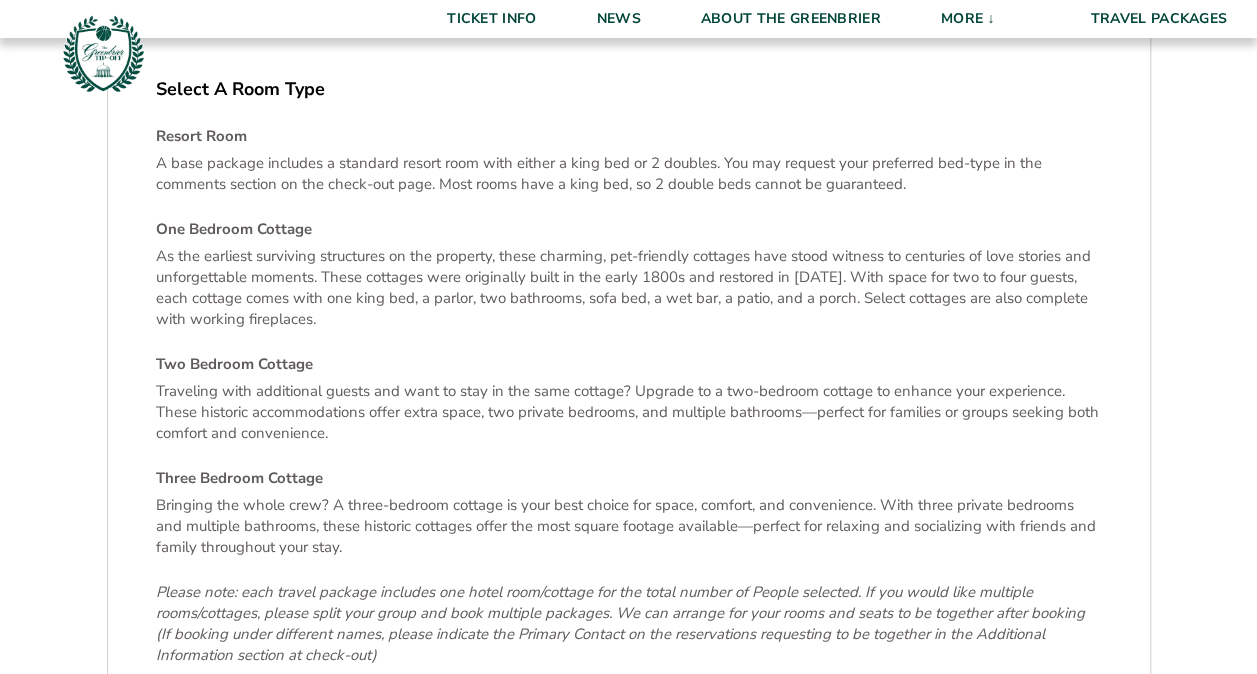 scroll, scrollTop: 3601, scrollLeft: 0, axis: vertical 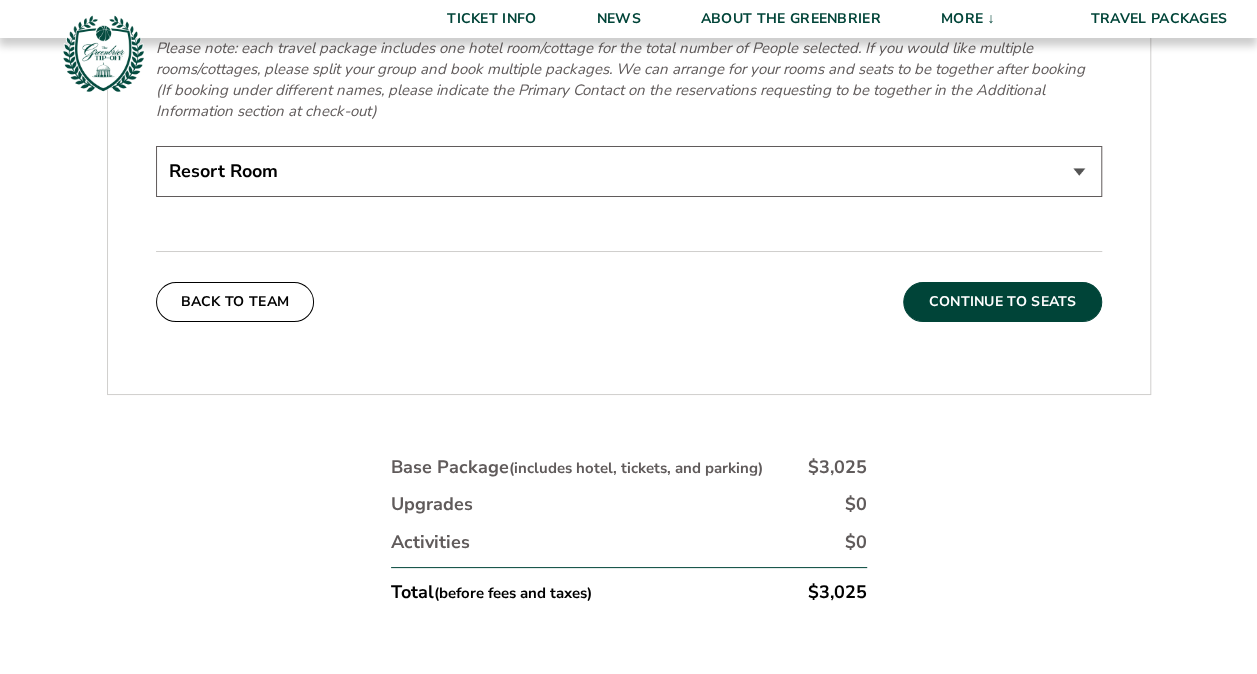 click on "Continue To Seats" at bounding box center [1002, 302] 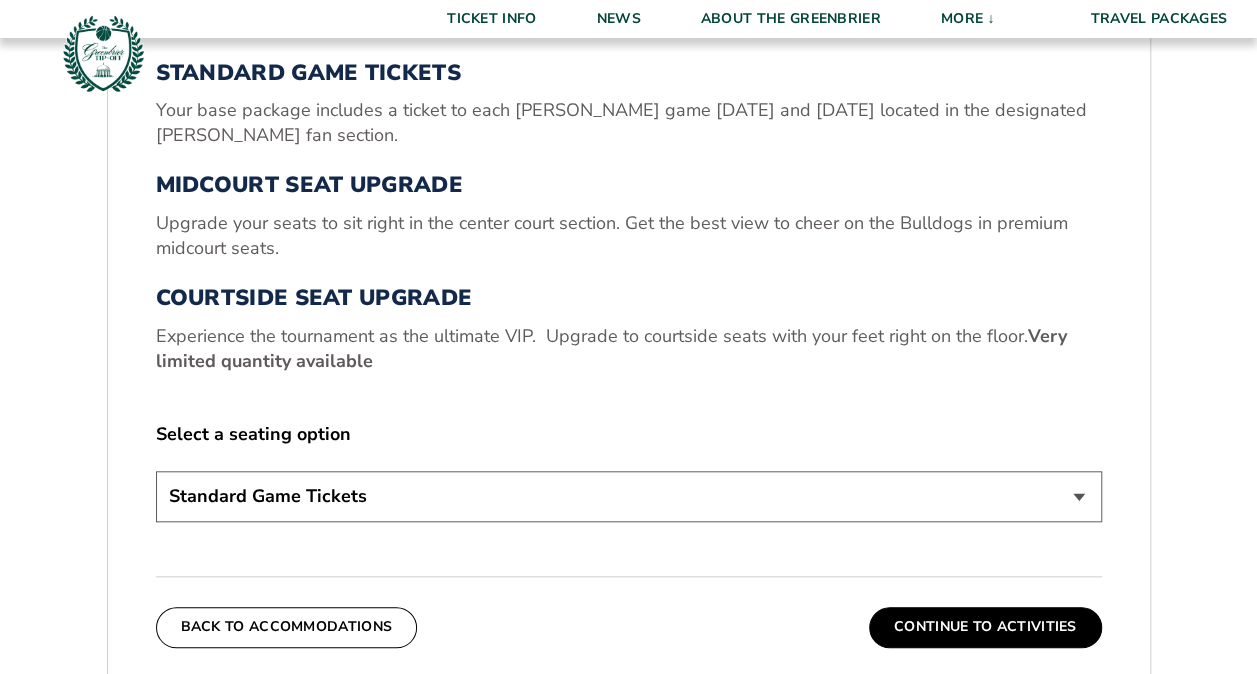 scroll, scrollTop: 701, scrollLeft: 0, axis: vertical 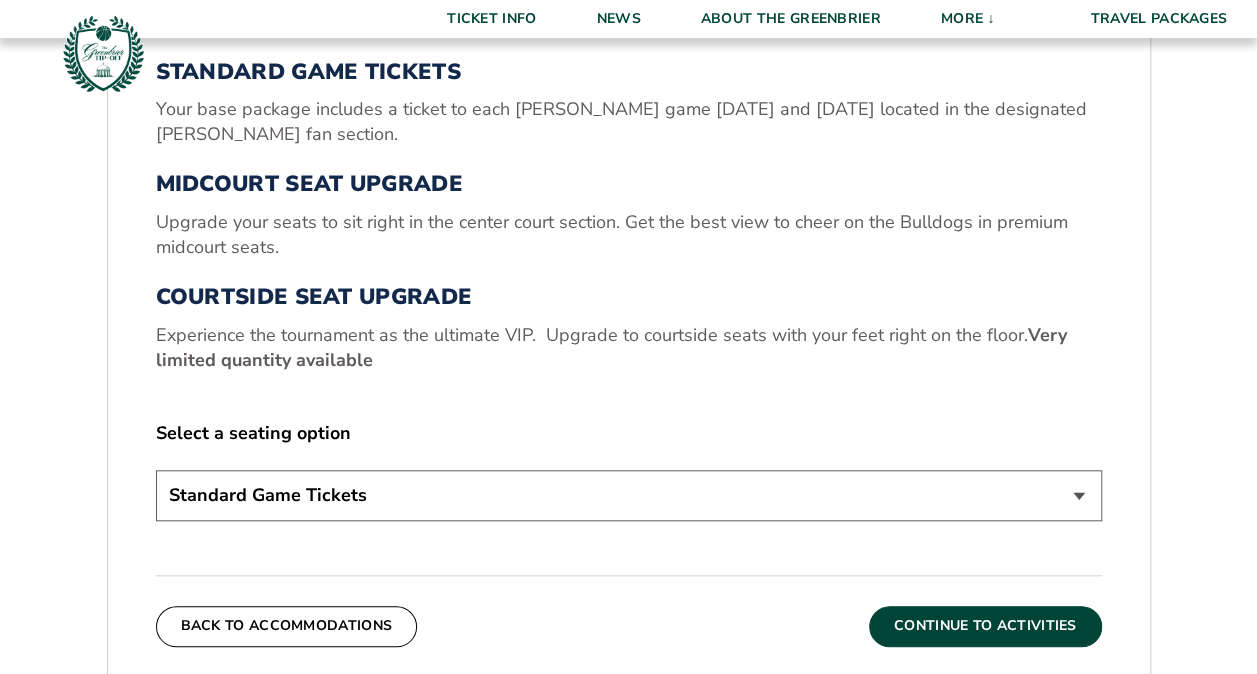 click on "Continue To Activities" at bounding box center (985, 626) 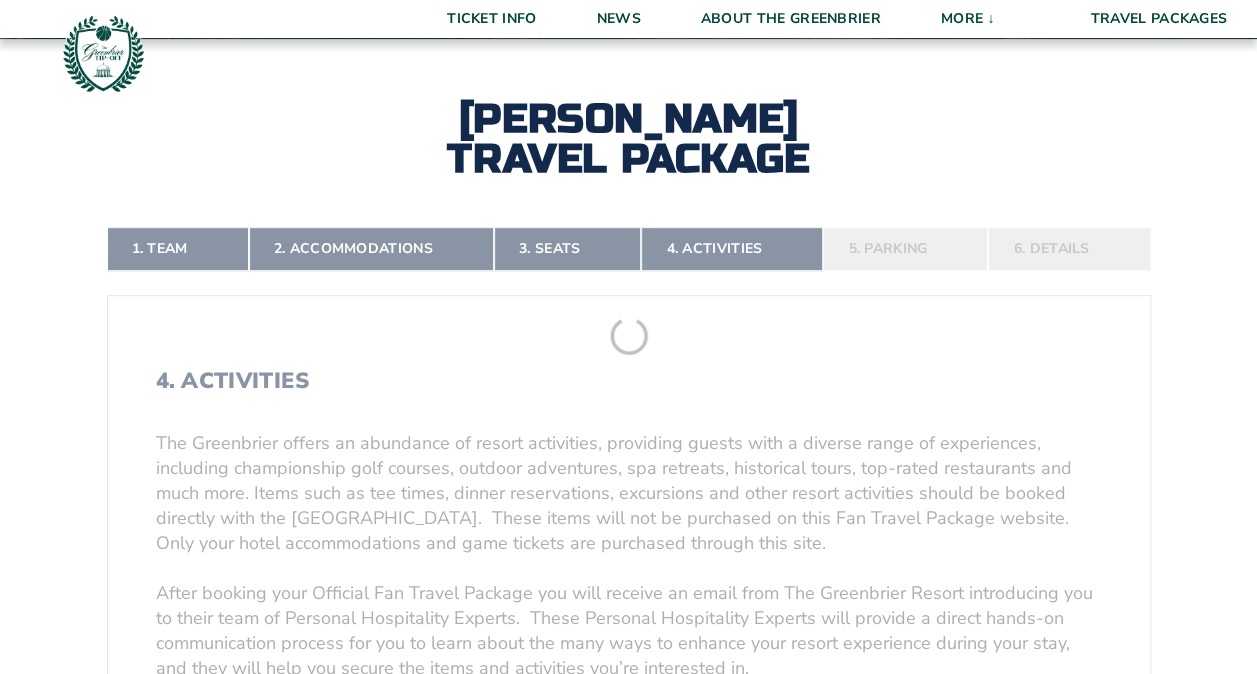 scroll, scrollTop: 318, scrollLeft: 0, axis: vertical 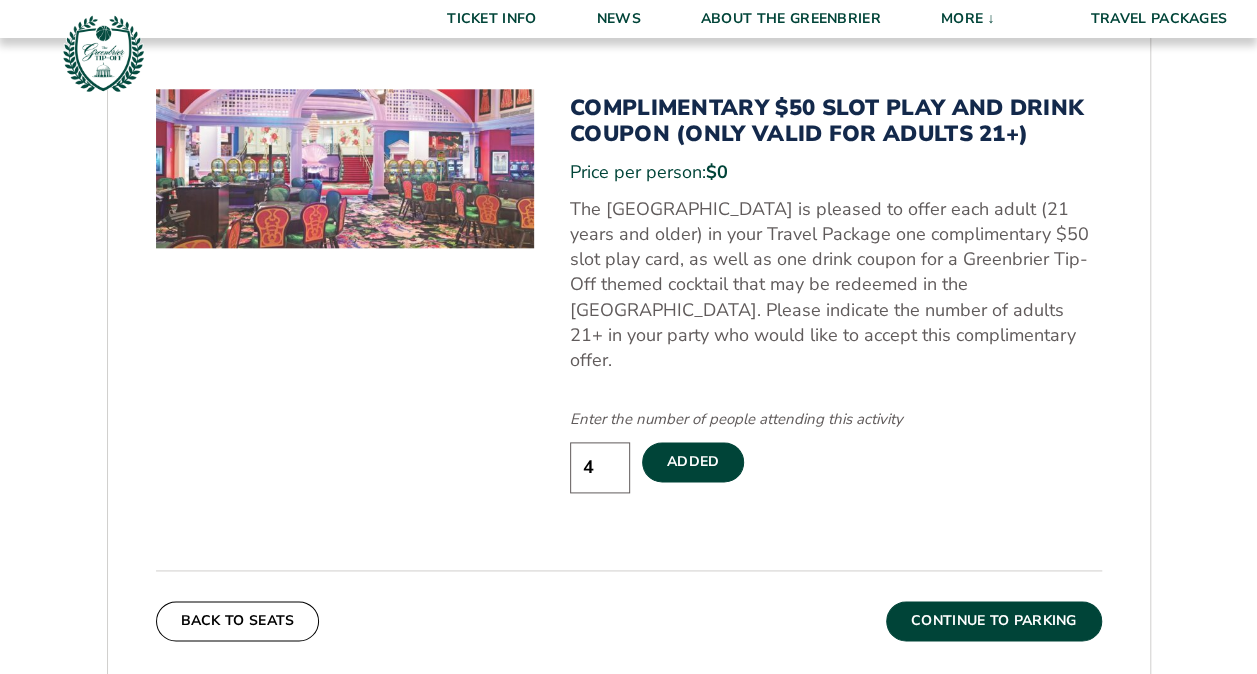 click on "Continue To Parking" at bounding box center [994, 621] 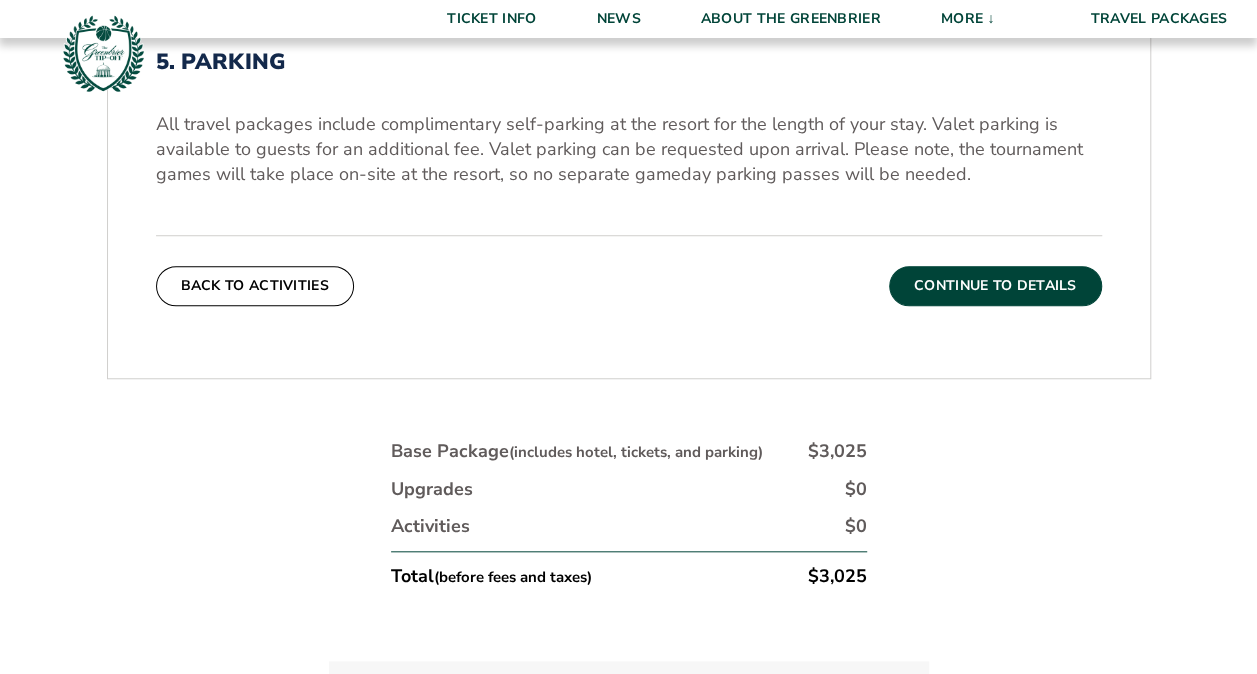 click on "Continue To Details" at bounding box center [995, 286] 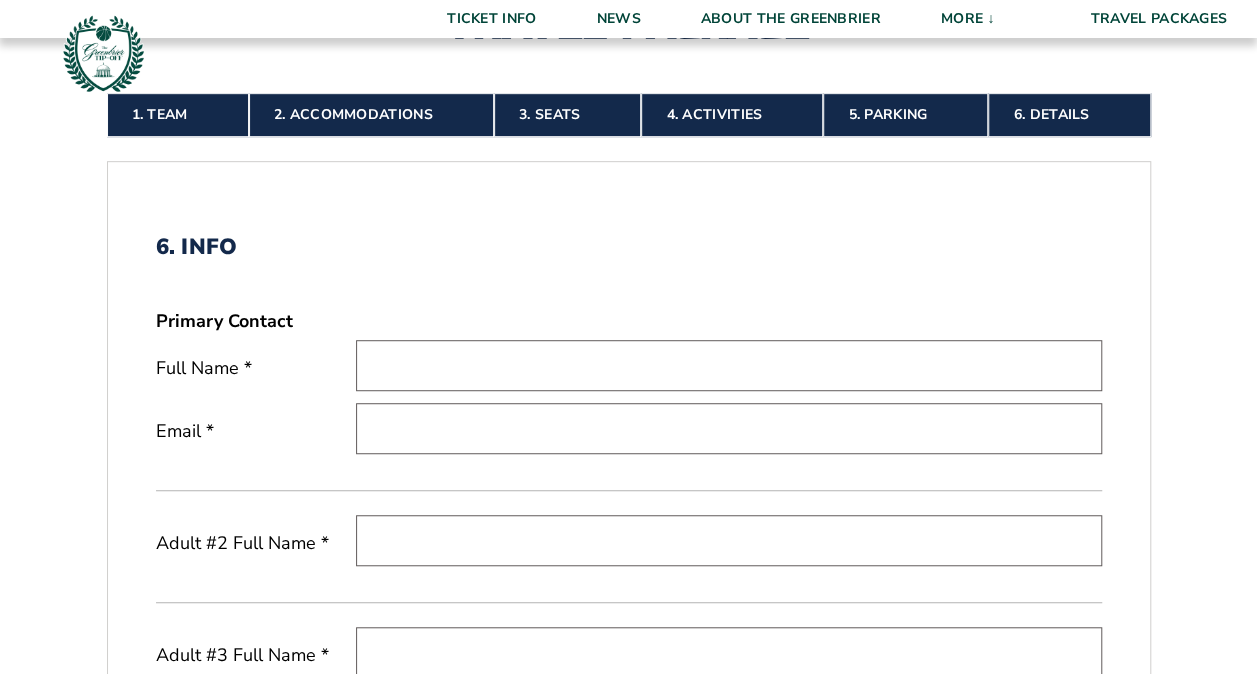 scroll, scrollTop: 297, scrollLeft: 0, axis: vertical 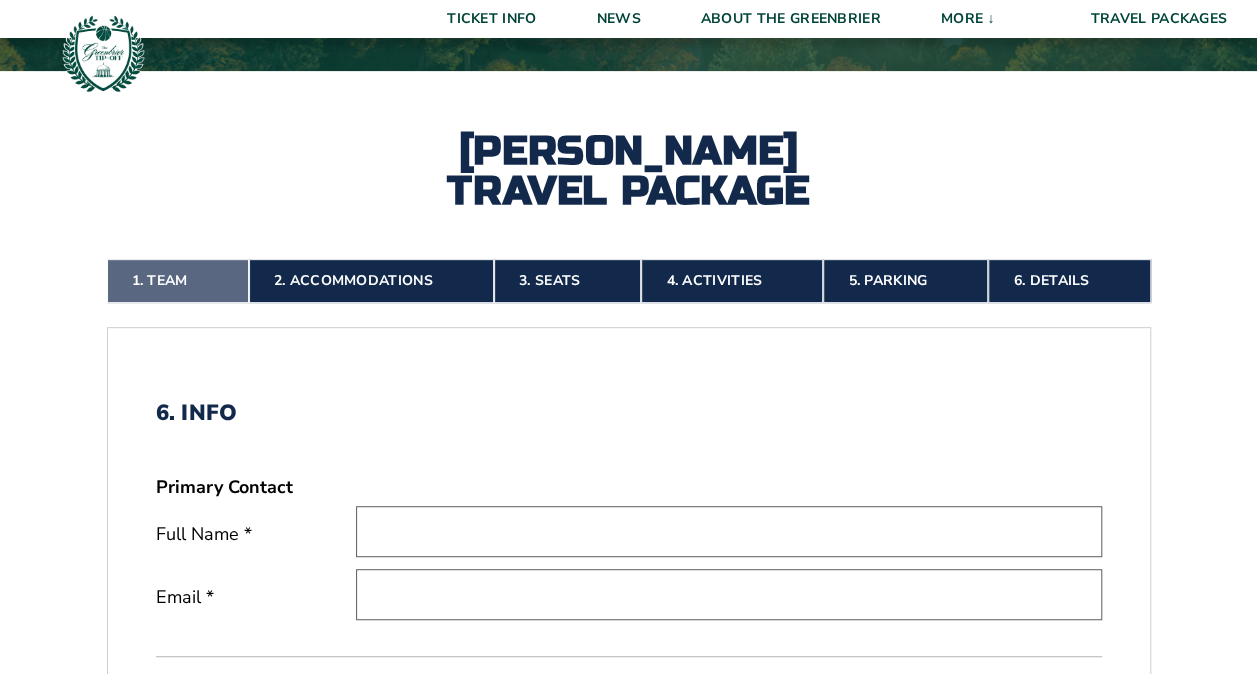 click on "1. Team" at bounding box center (178, 281) 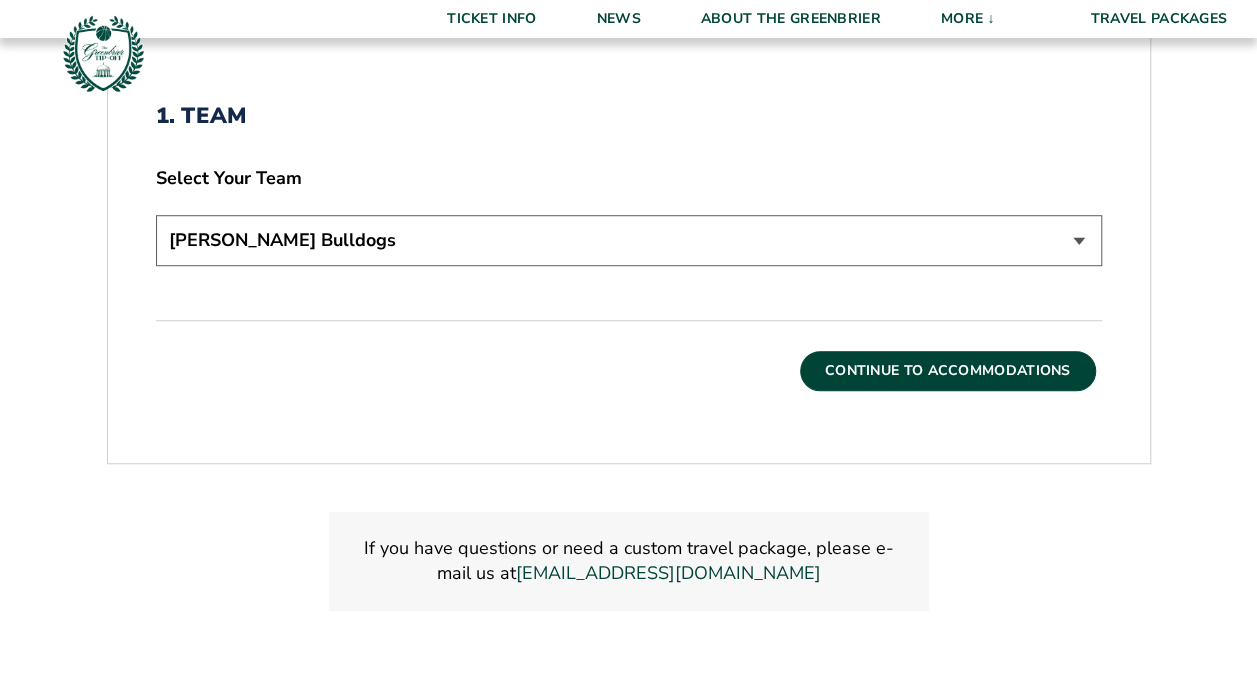 click on "Continue To Accommodations" at bounding box center [948, 371] 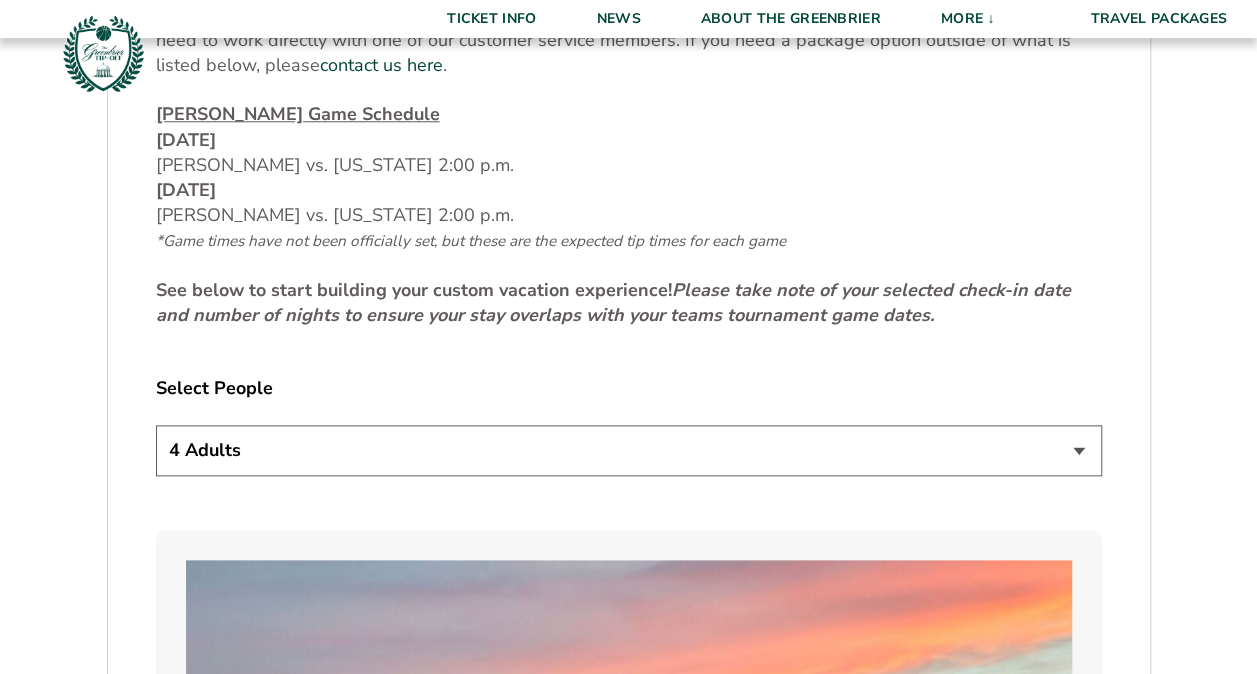 scroll, scrollTop: 932, scrollLeft: 0, axis: vertical 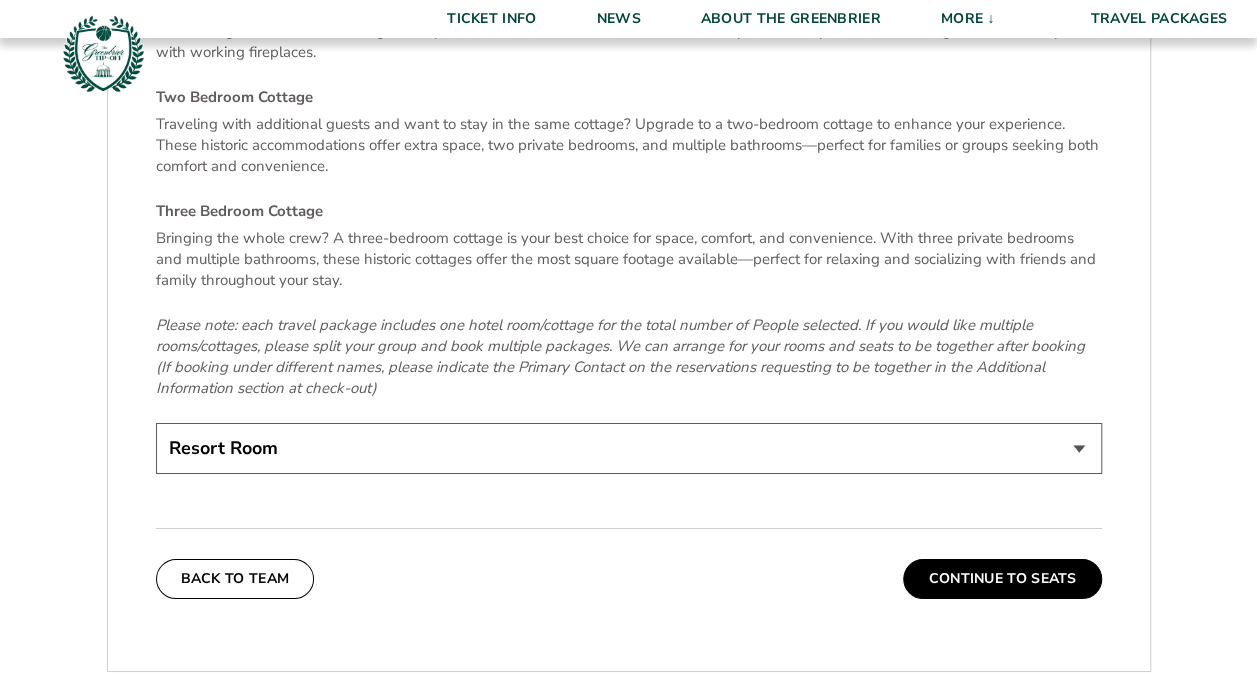 click on "Resort Room  One Bedroom Cottage (+$275 per night) Two Bedroom Cottage (+$875 per night) Three Bedroom Cottage (+$1475 per night)" at bounding box center [629, 448] 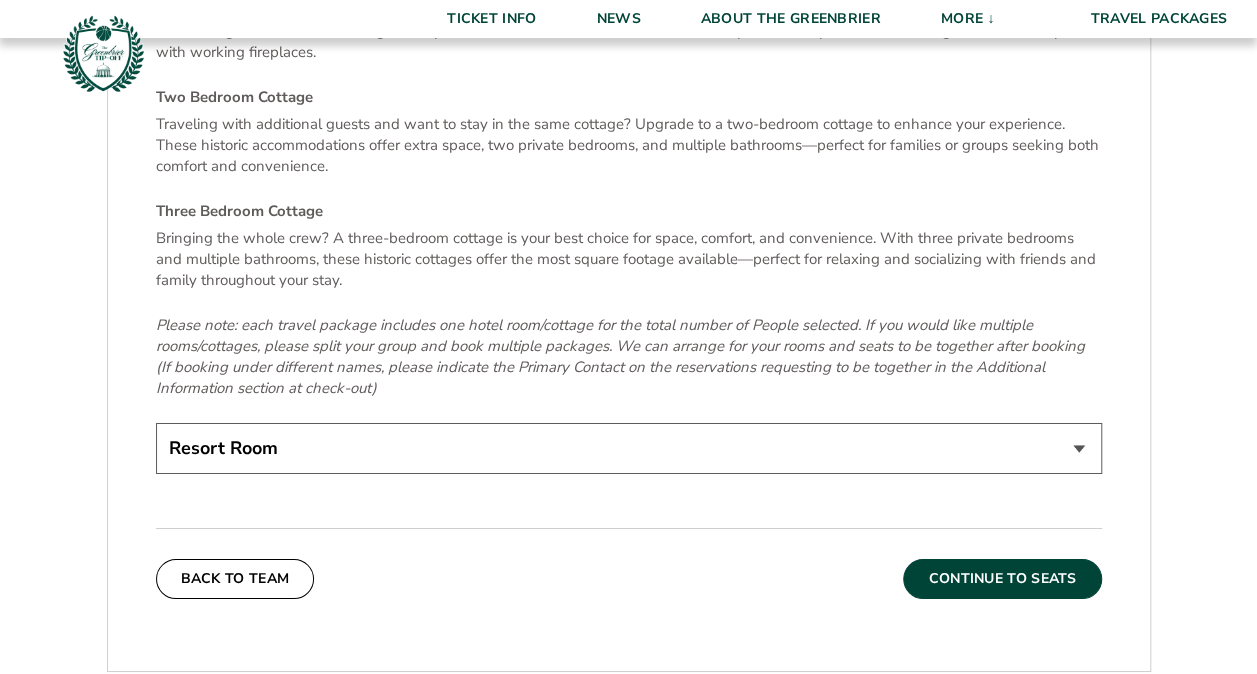 click on "Continue To Seats" at bounding box center [1002, 579] 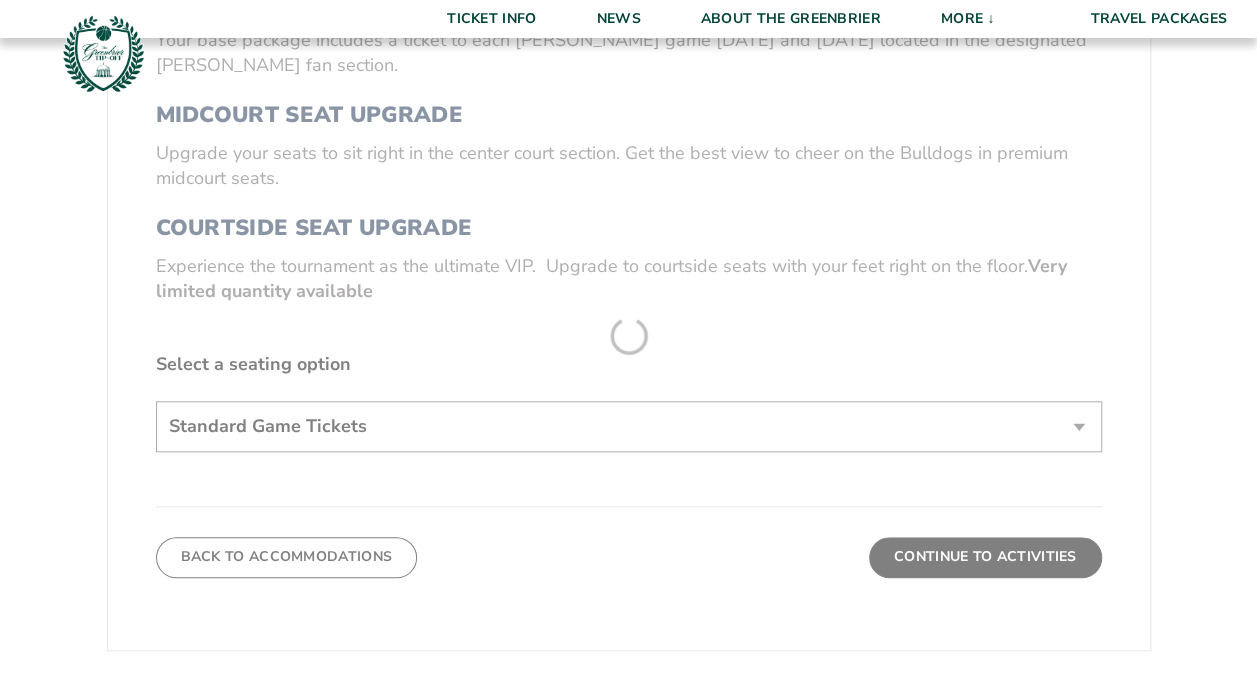 scroll, scrollTop: 772, scrollLeft: 0, axis: vertical 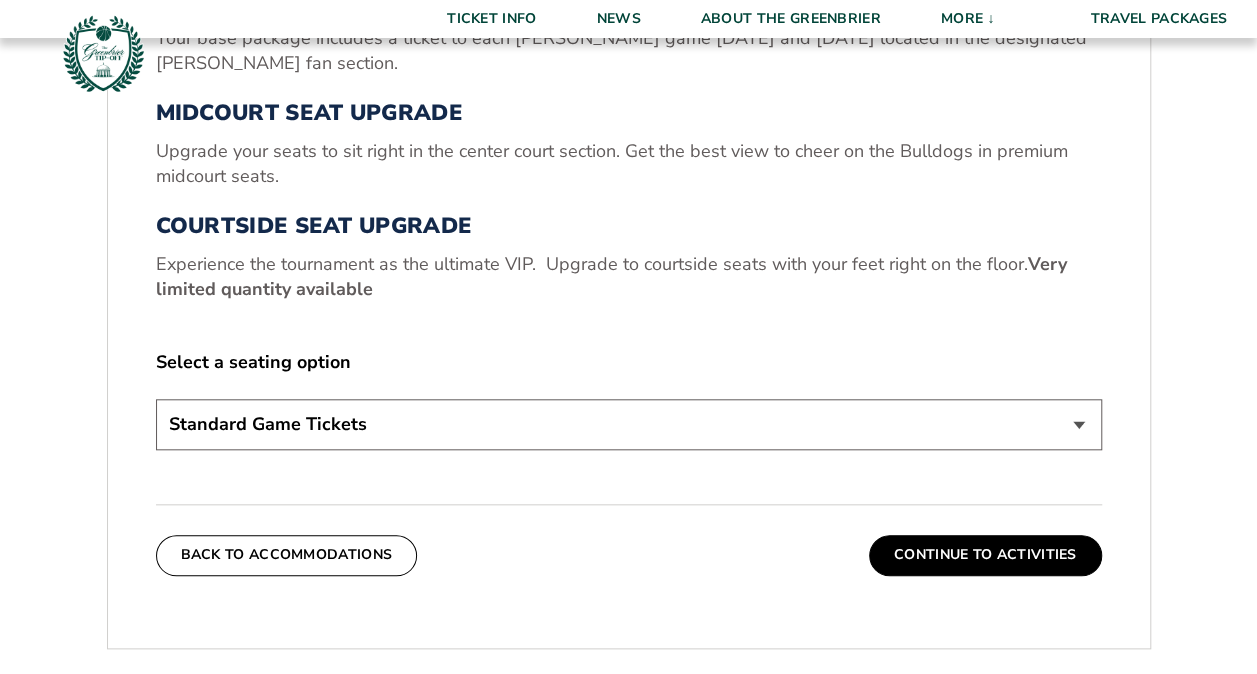 click on "Standard Game Tickets
Midcourt Seat Upgrade (+$130 per person)
Courtside Seat Upgrade (+$590 per person)" at bounding box center [629, 424] 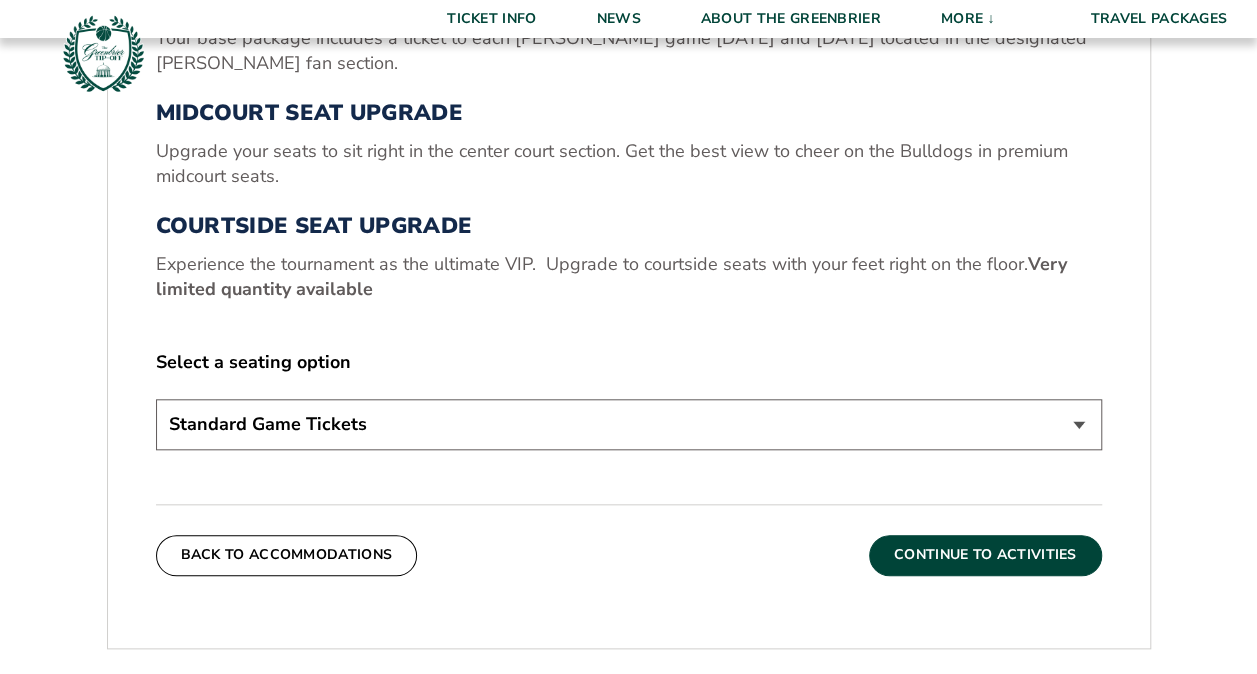 click on "Continue To Activities" at bounding box center (985, 555) 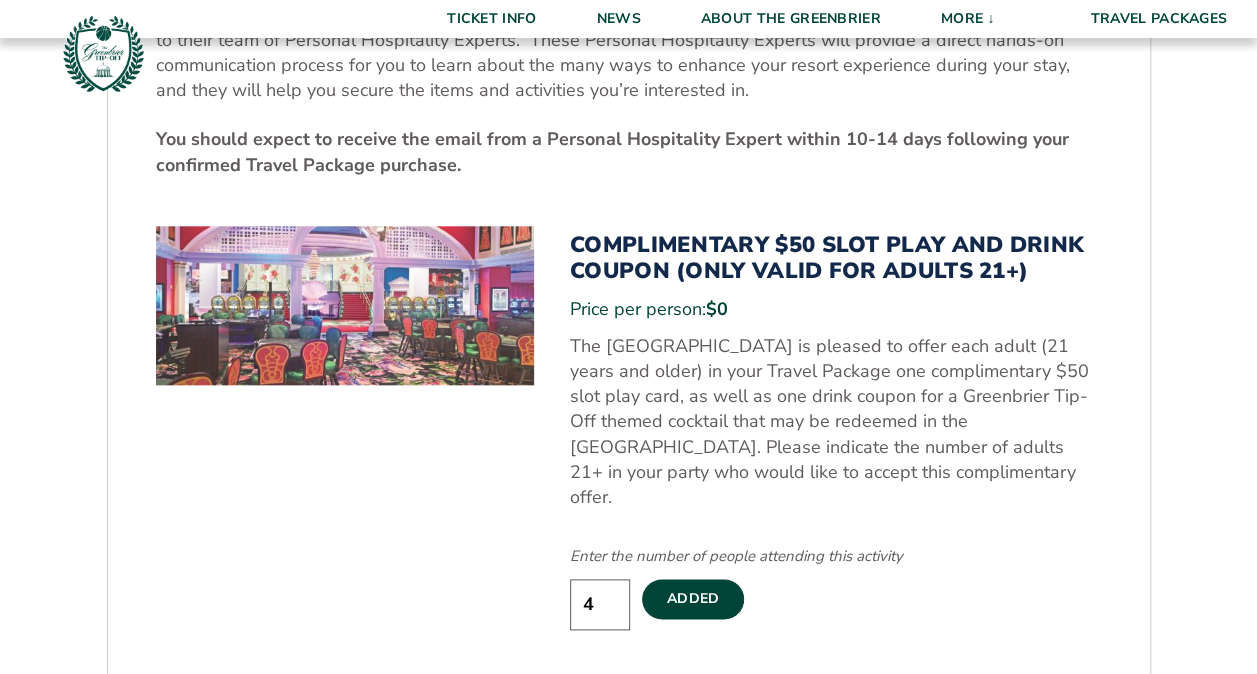 scroll, scrollTop: 908, scrollLeft: 0, axis: vertical 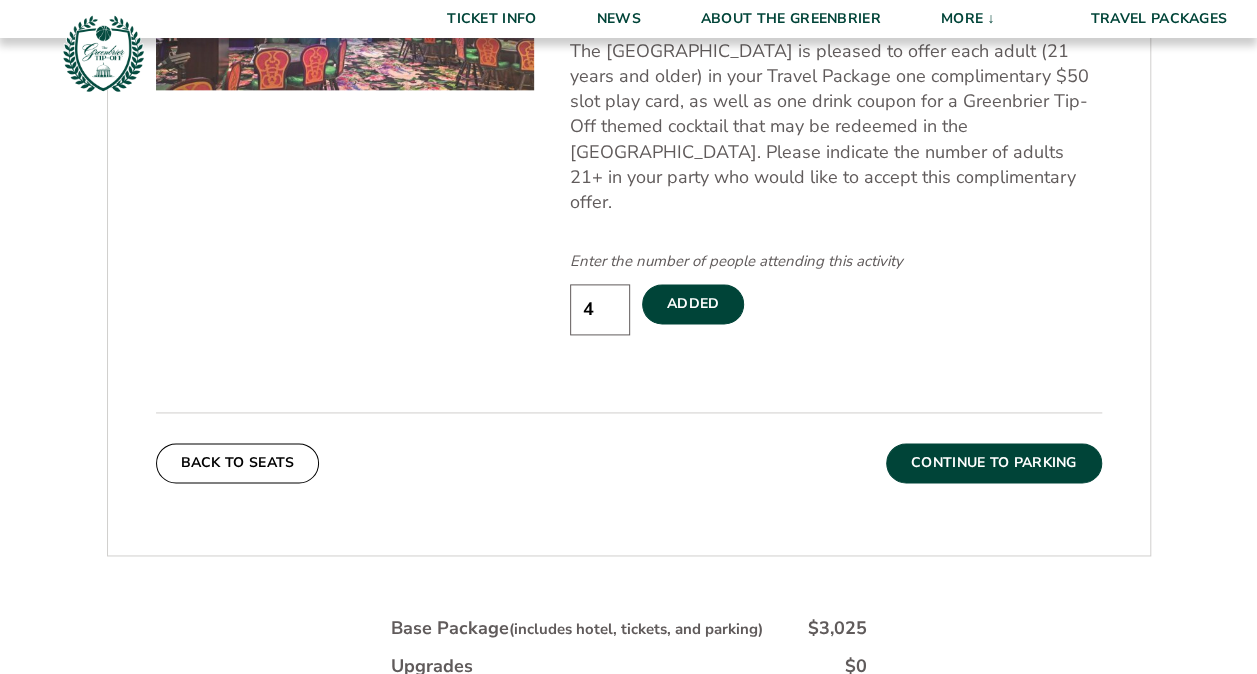 click on "Continue To Parking" at bounding box center [994, 463] 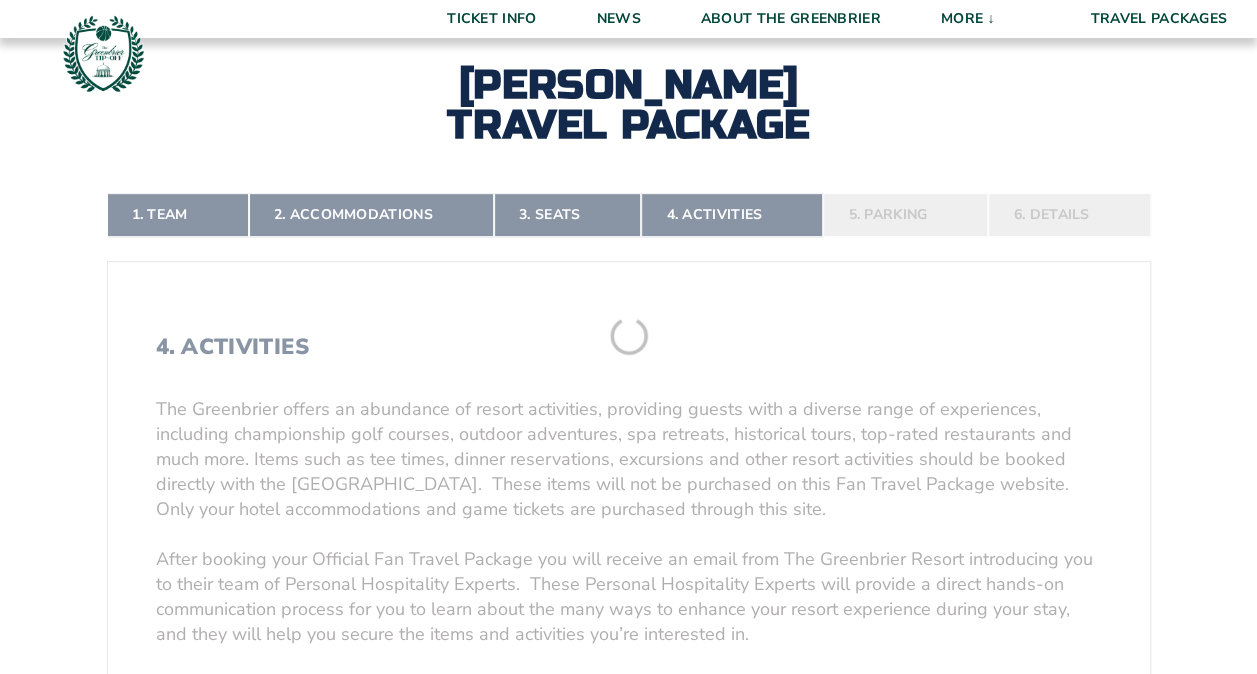 scroll, scrollTop: 318, scrollLeft: 0, axis: vertical 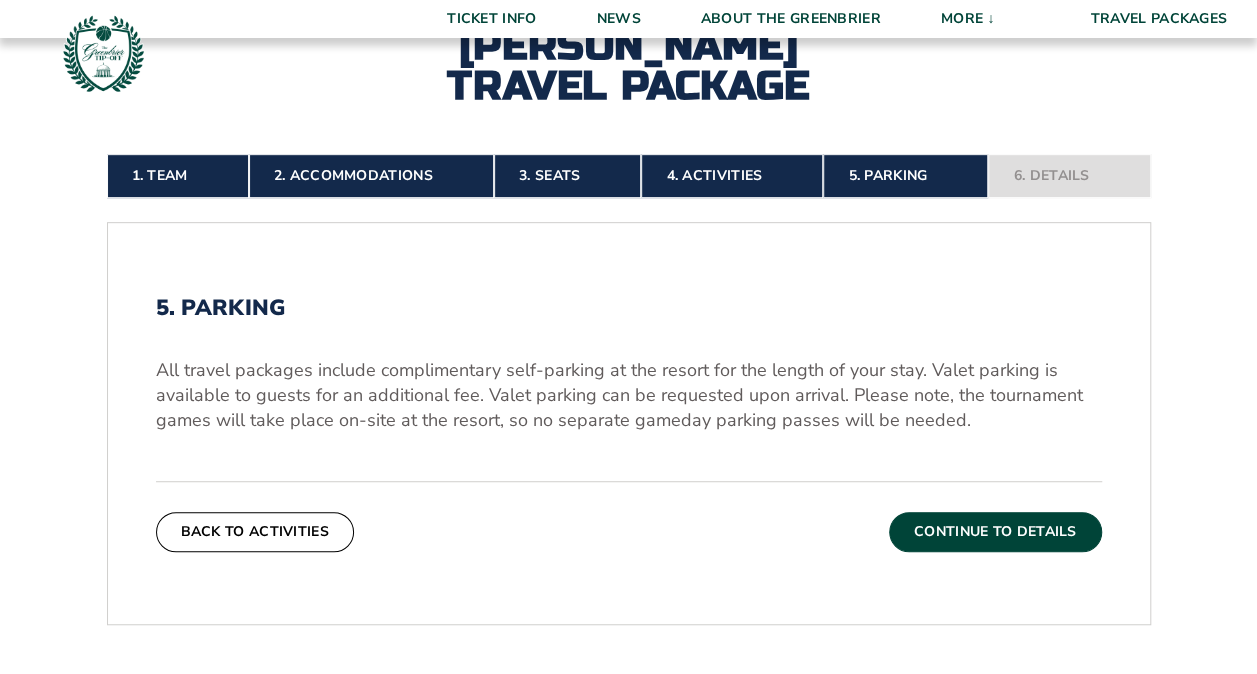 click on "Continue To Details" at bounding box center (995, 532) 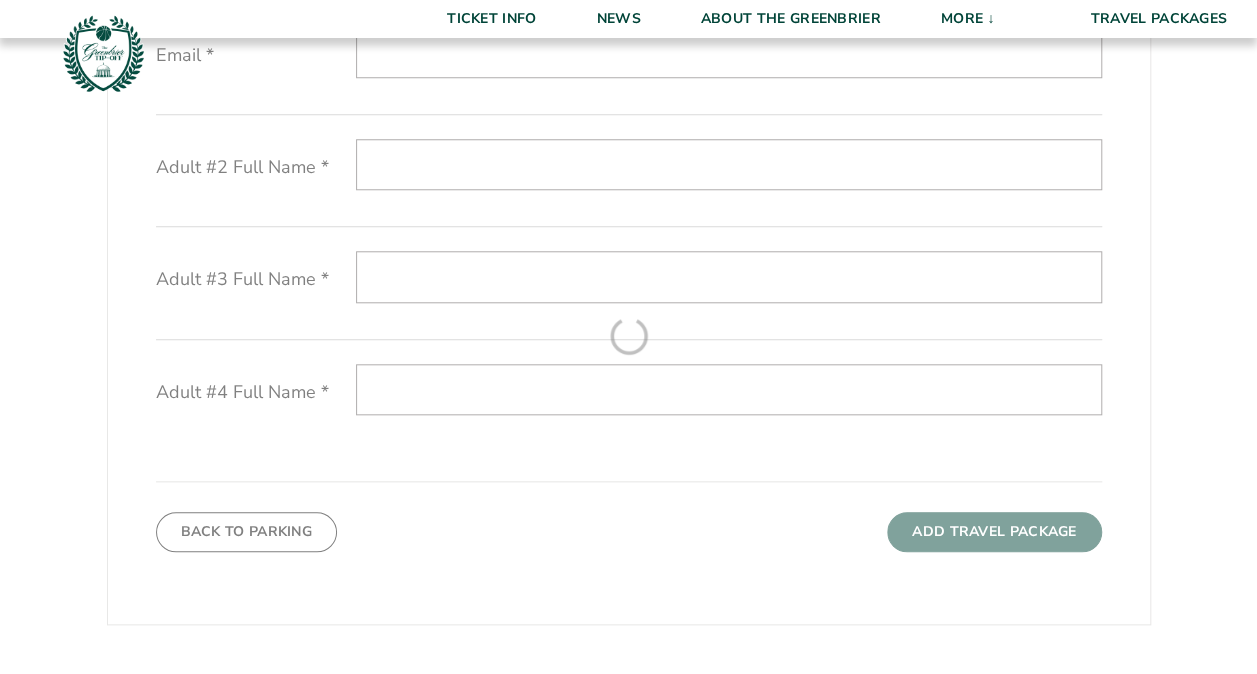 scroll, scrollTop: 846, scrollLeft: 0, axis: vertical 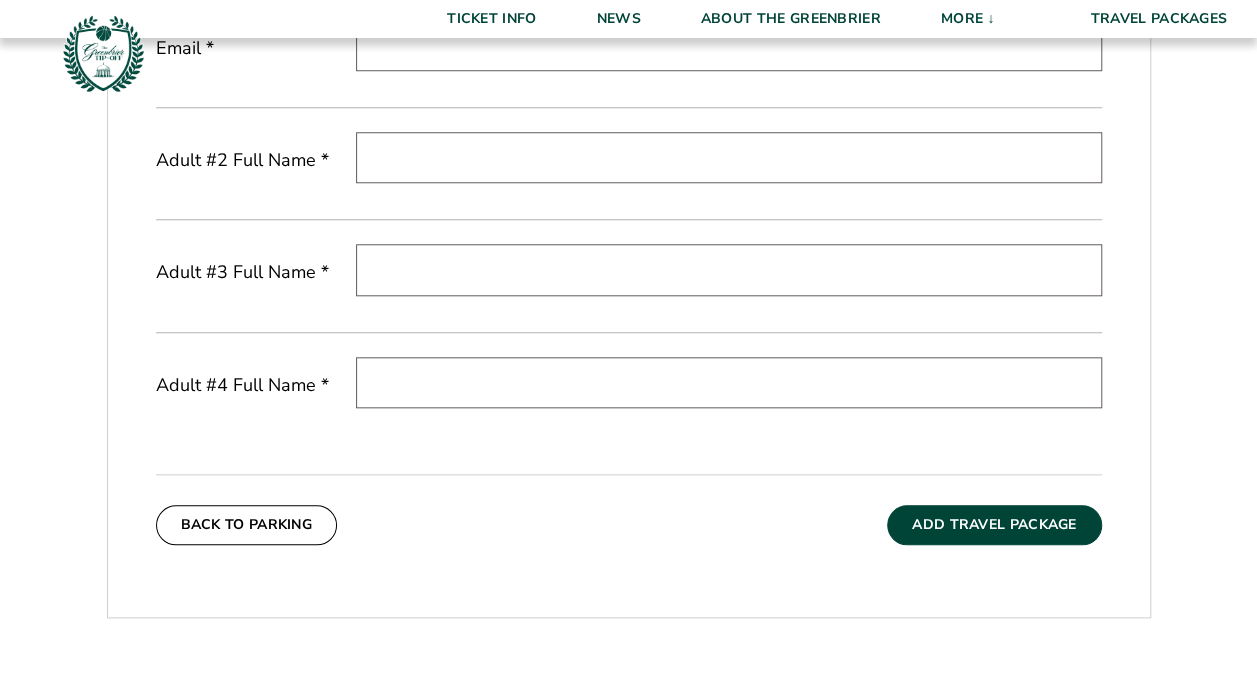 click on "Add Travel Package" at bounding box center [994, 525] 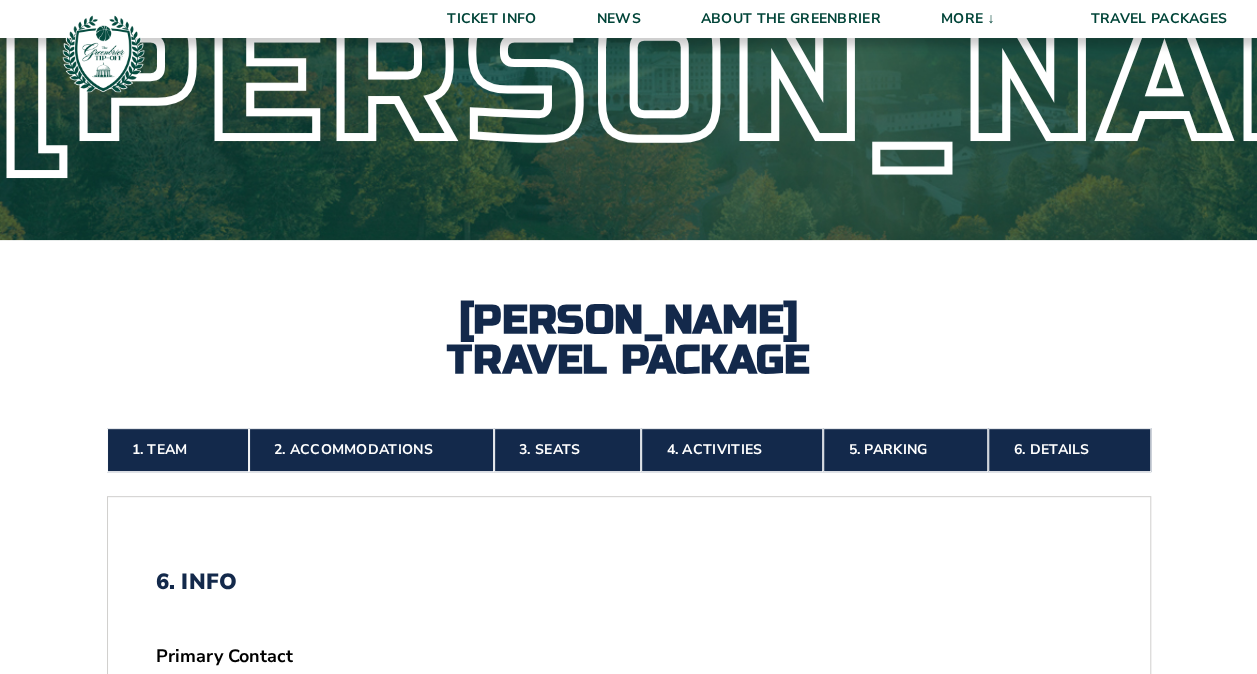 scroll, scrollTop: 0, scrollLeft: 0, axis: both 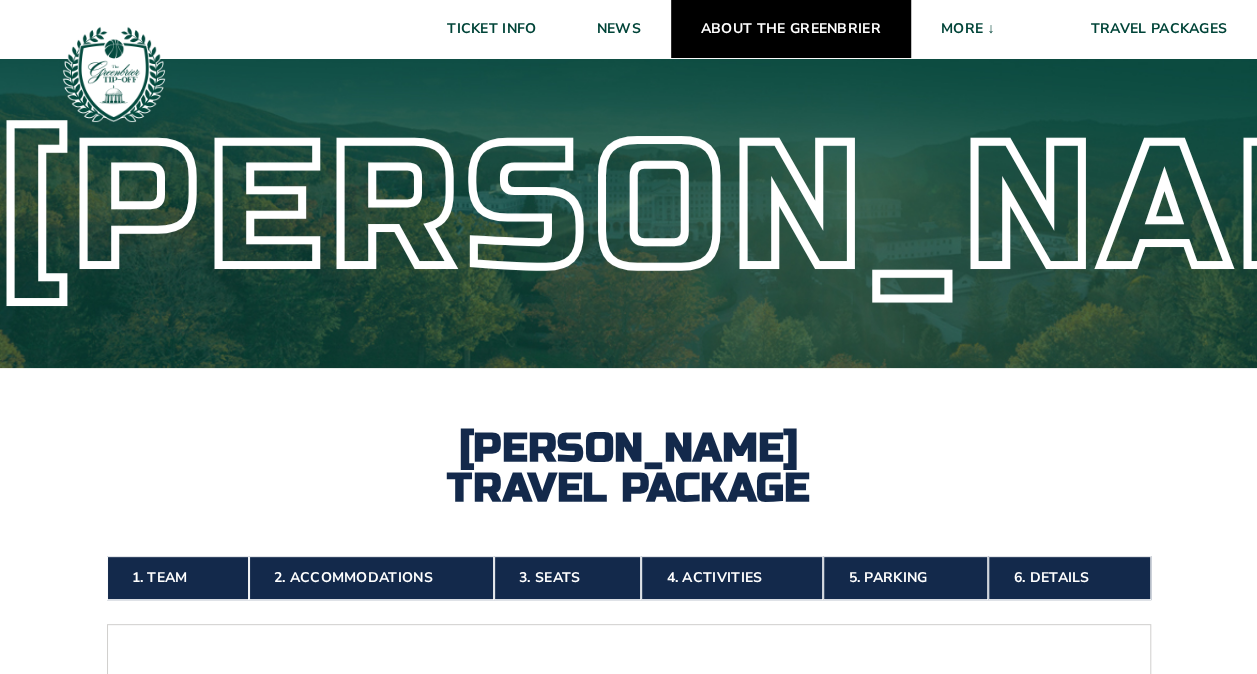 click on "About The Greenbrier" at bounding box center (791, 29) 